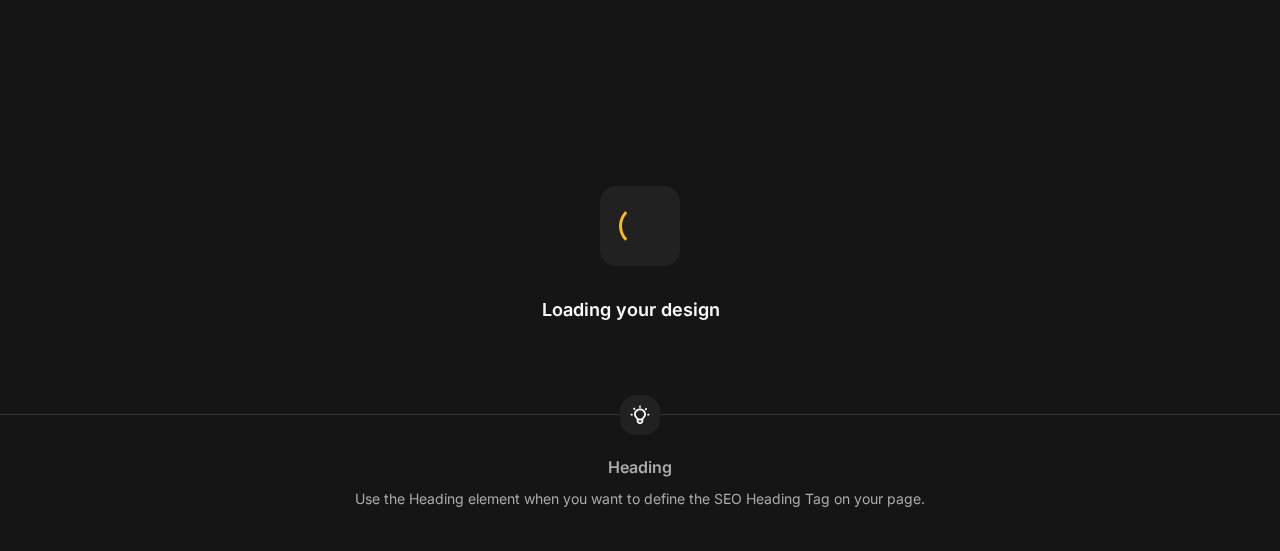 scroll, scrollTop: 0, scrollLeft: 0, axis: both 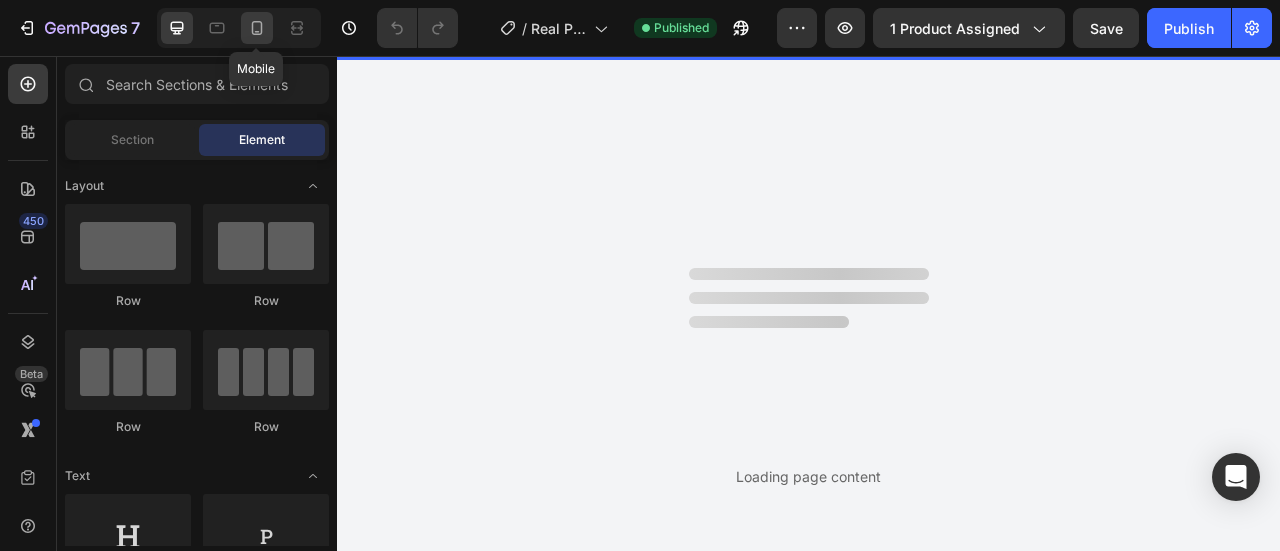 click 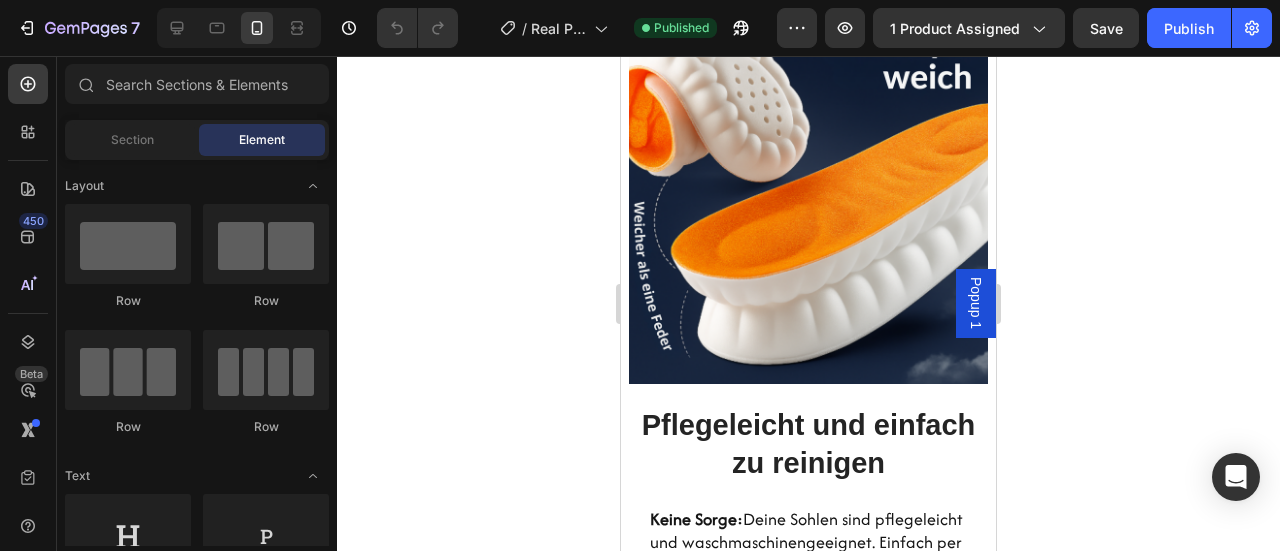 scroll, scrollTop: 4932, scrollLeft: 0, axis: vertical 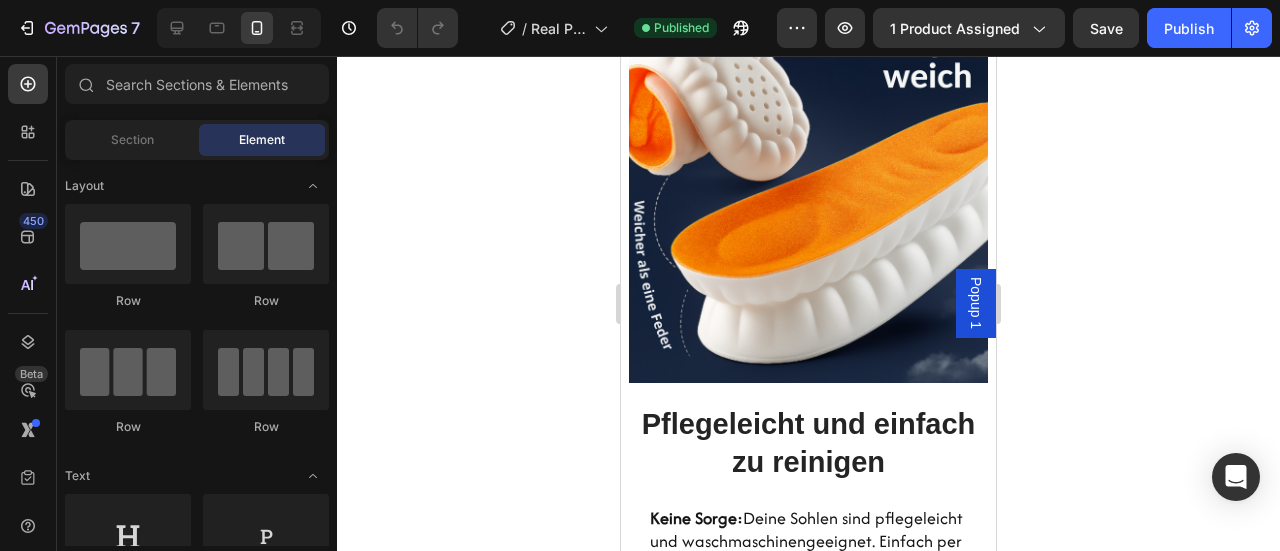 click at bounding box center (808, 197) 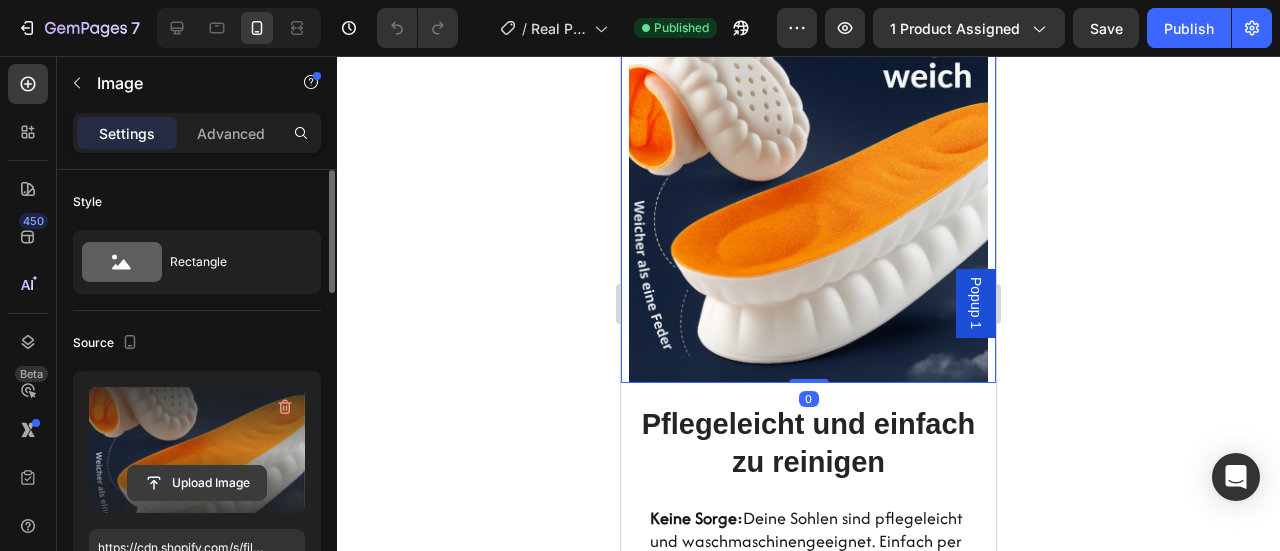 click 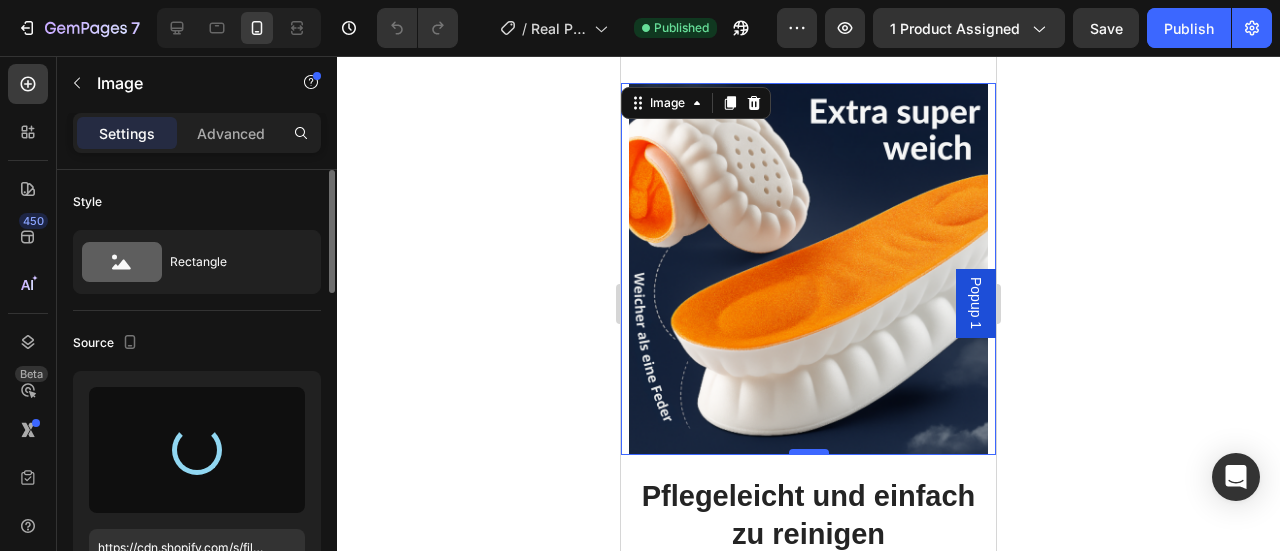 scroll, scrollTop: 4866, scrollLeft: 0, axis: vertical 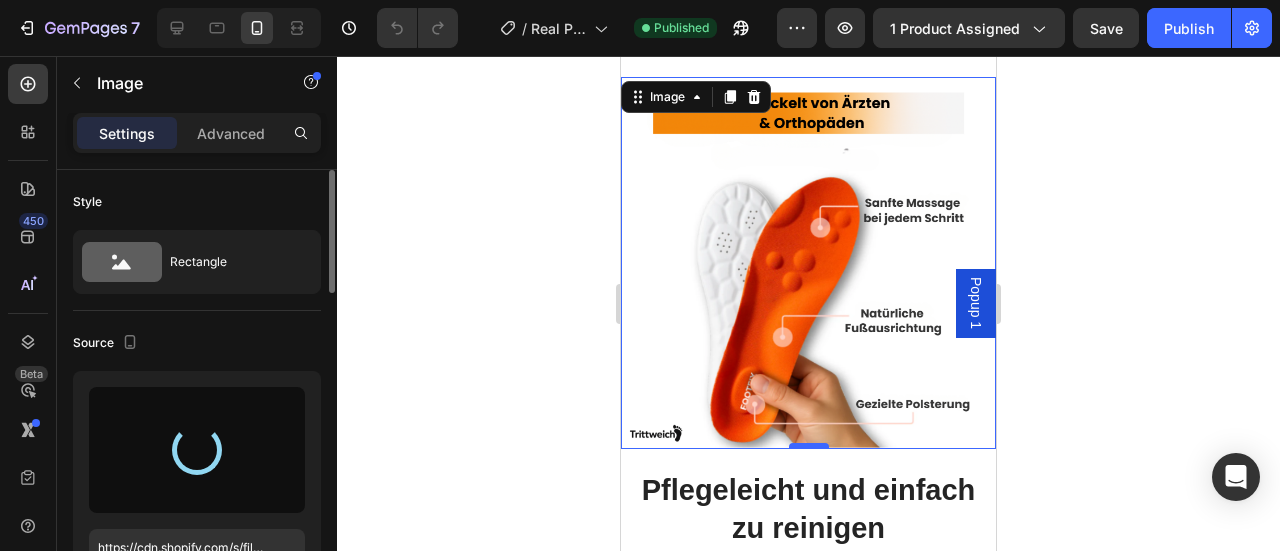 type on "https://cdn.shopify.com/s/files/1/0947/2668/5019/files/gempages_574705782210167583-dfbcd170-6a81-4202-b6d4-a4e72fb149fe.png" 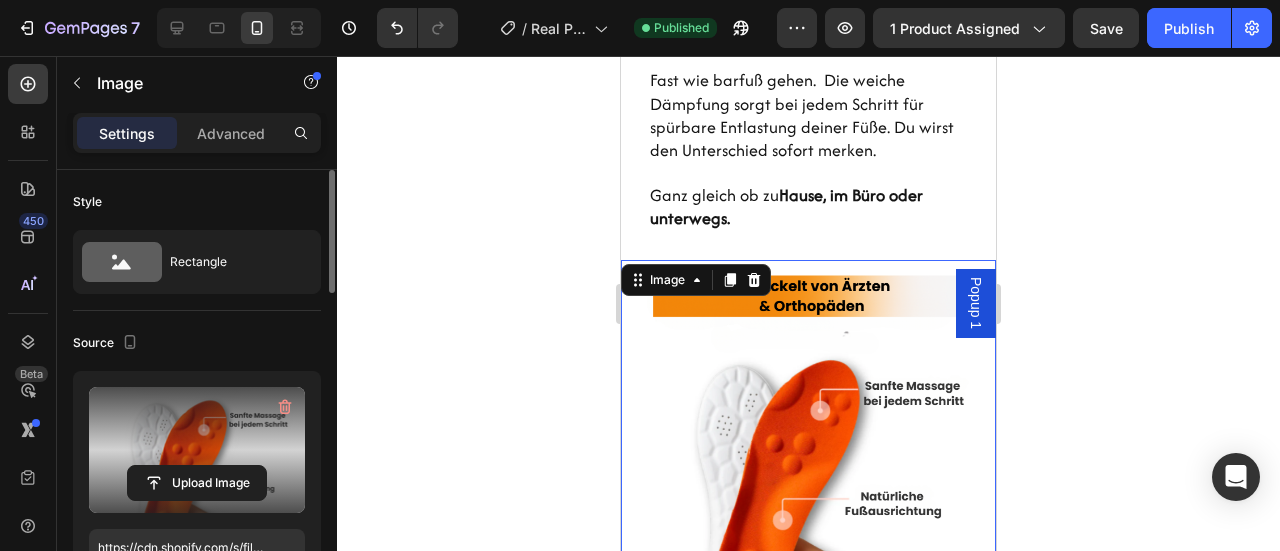 scroll, scrollTop: 4804, scrollLeft: 0, axis: vertical 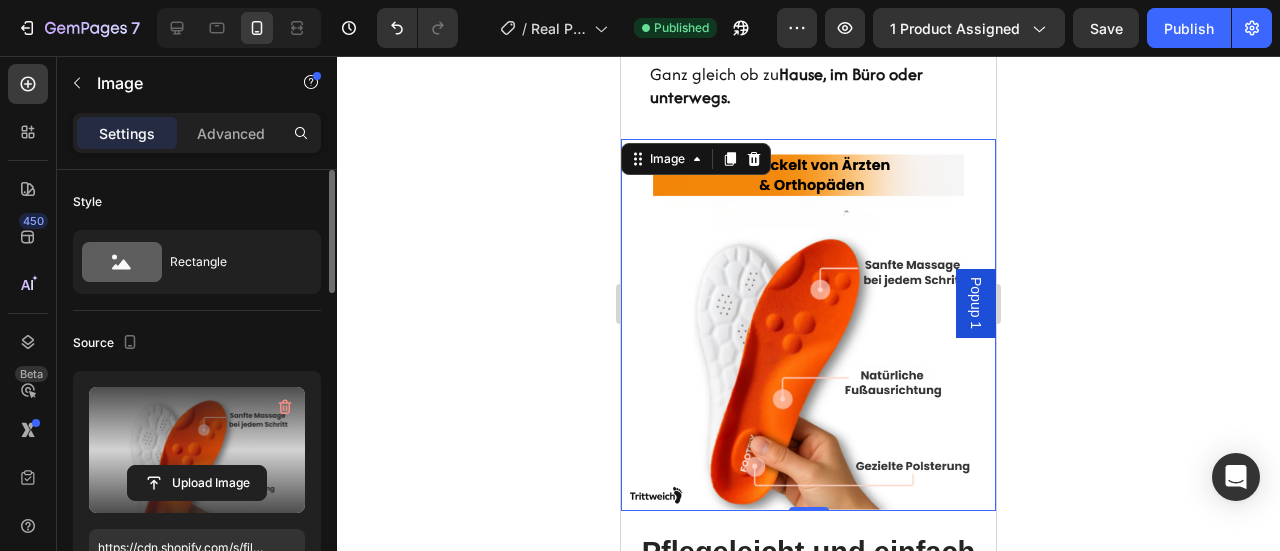 click 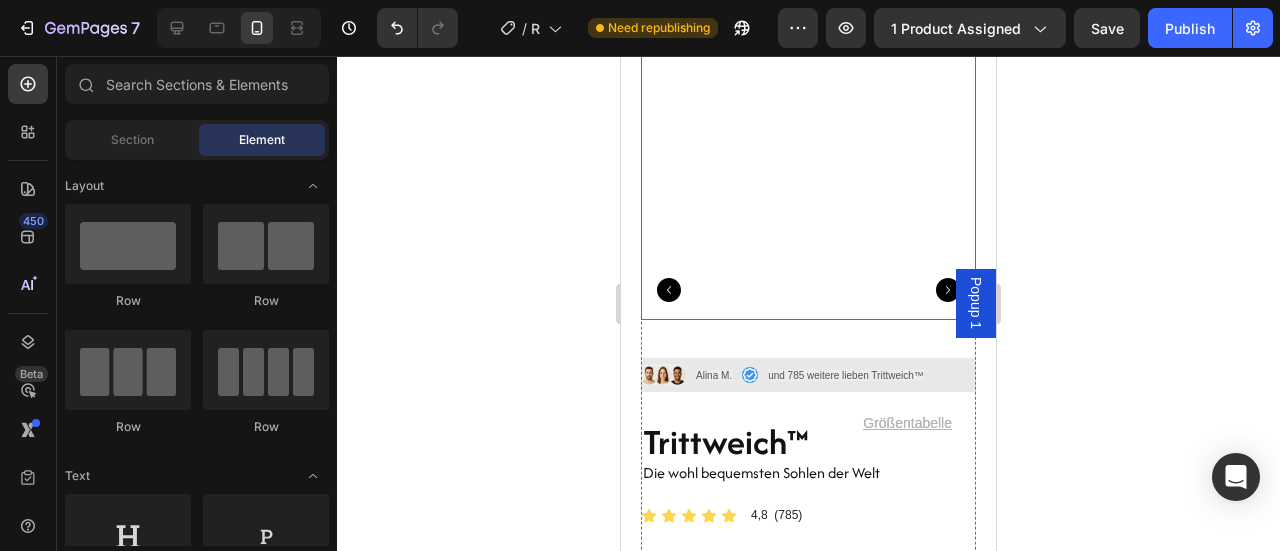 scroll, scrollTop: 353, scrollLeft: 0, axis: vertical 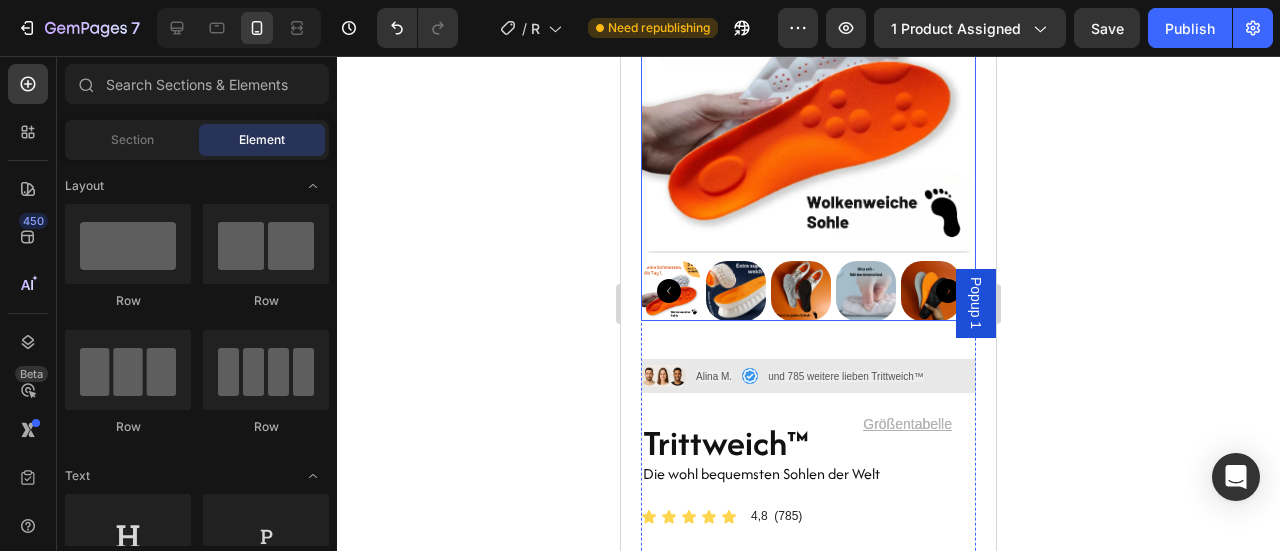 click at bounding box center [866, 291] 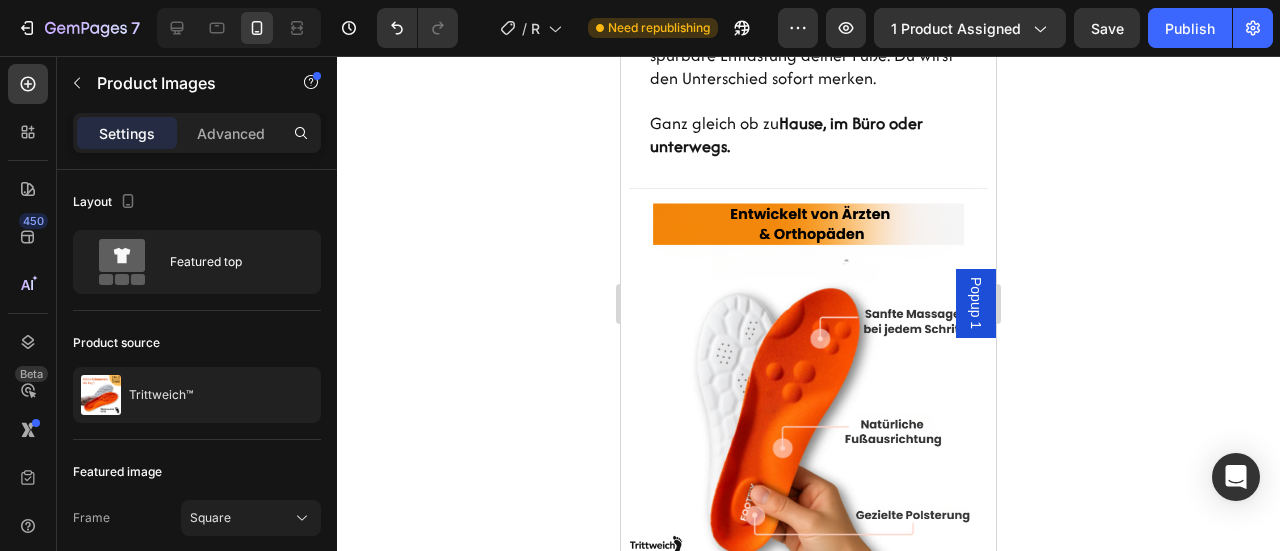 scroll, scrollTop: 4754, scrollLeft: 0, axis: vertical 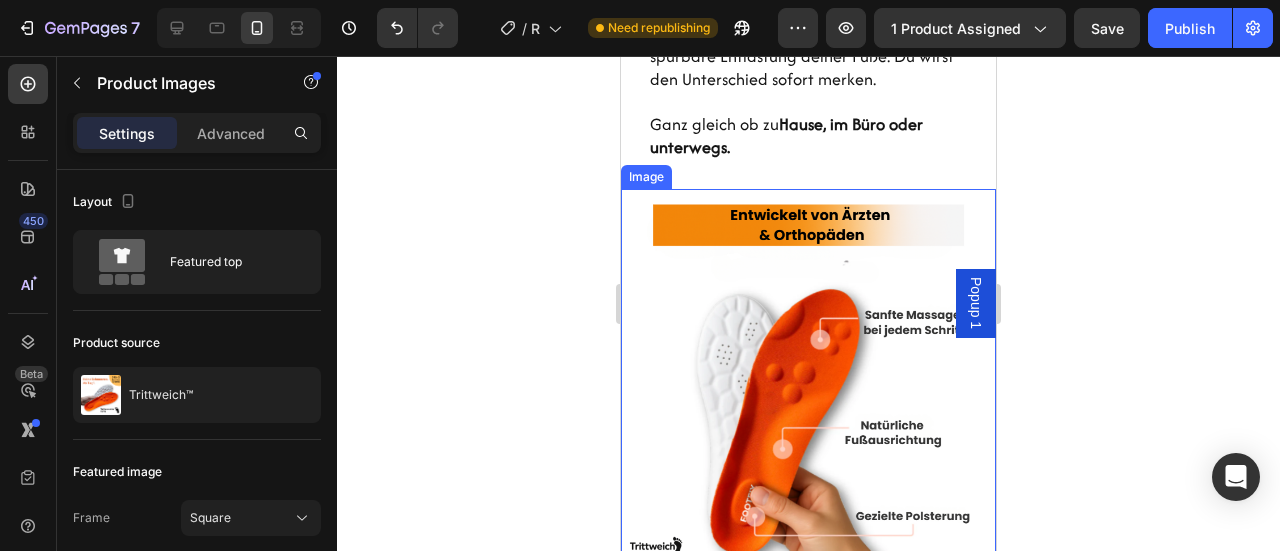 click at bounding box center [808, 375] 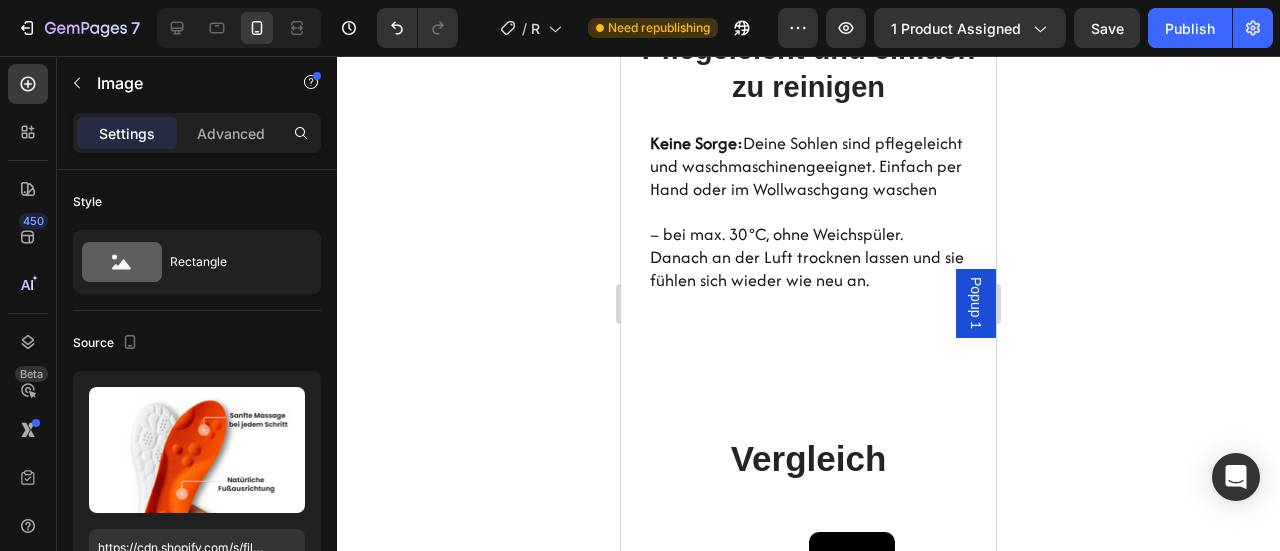 scroll, scrollTop: 5311, scrollLeft: 0, axis: vertical 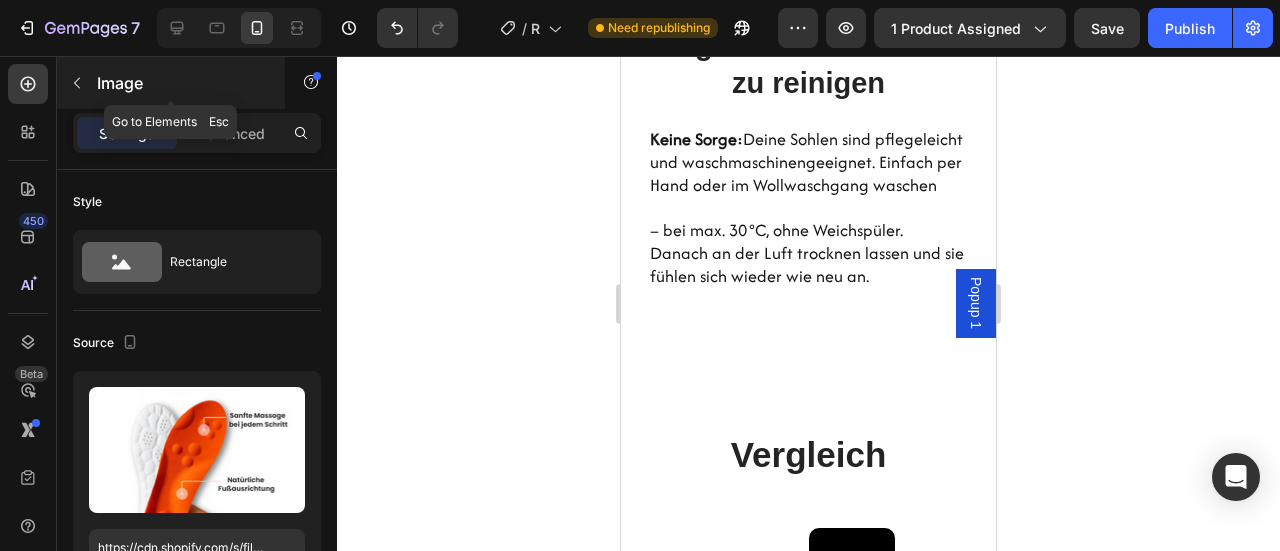 click 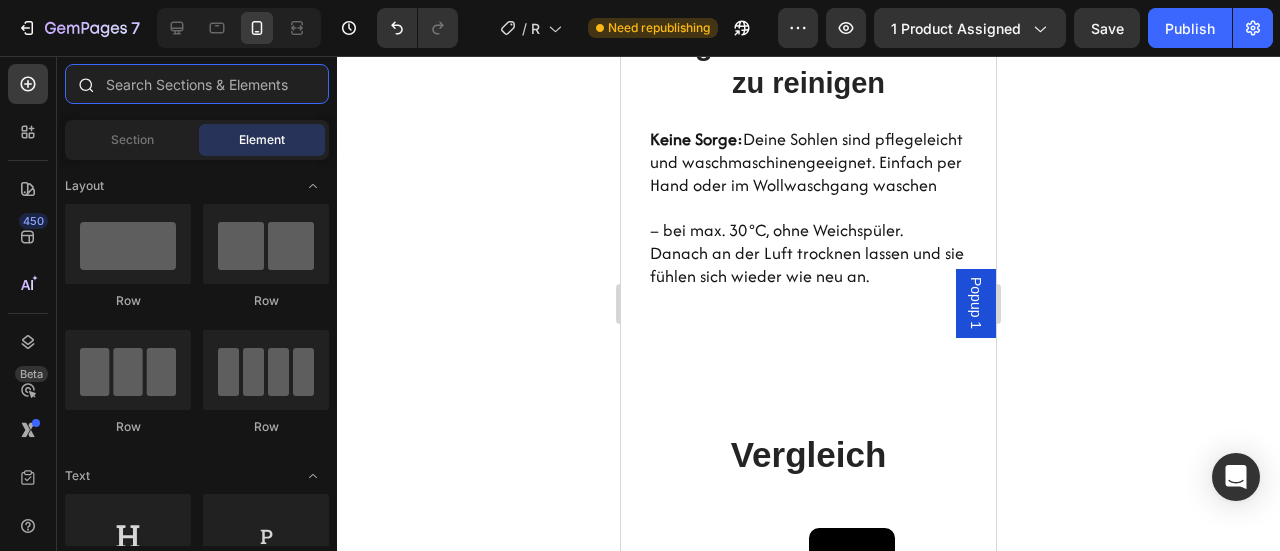 click at bounding box center (197, 84) 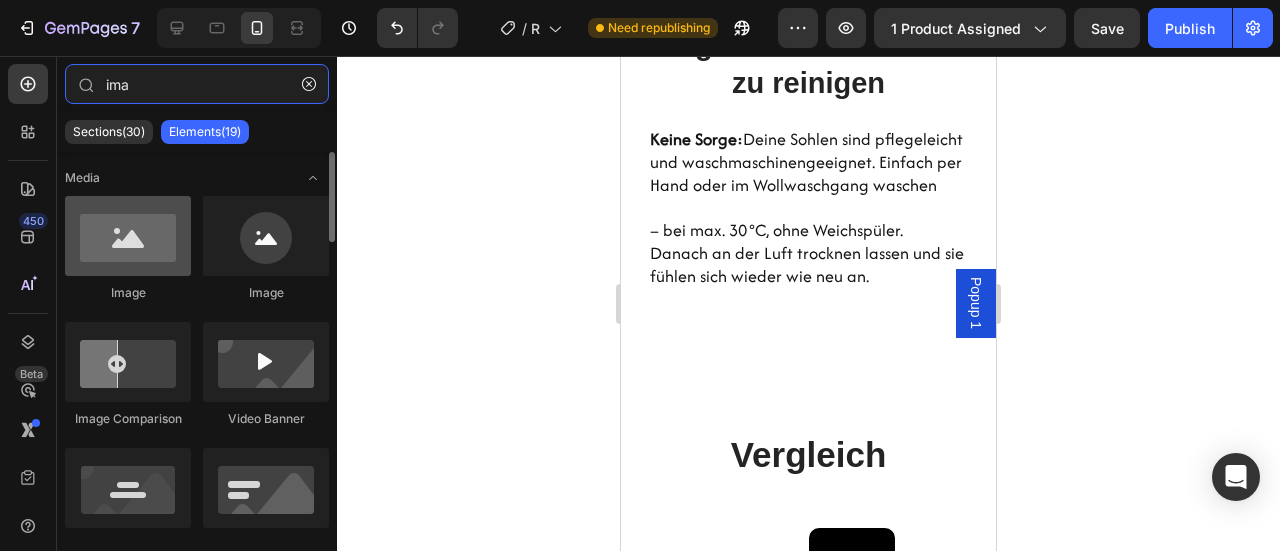 type on "ima" 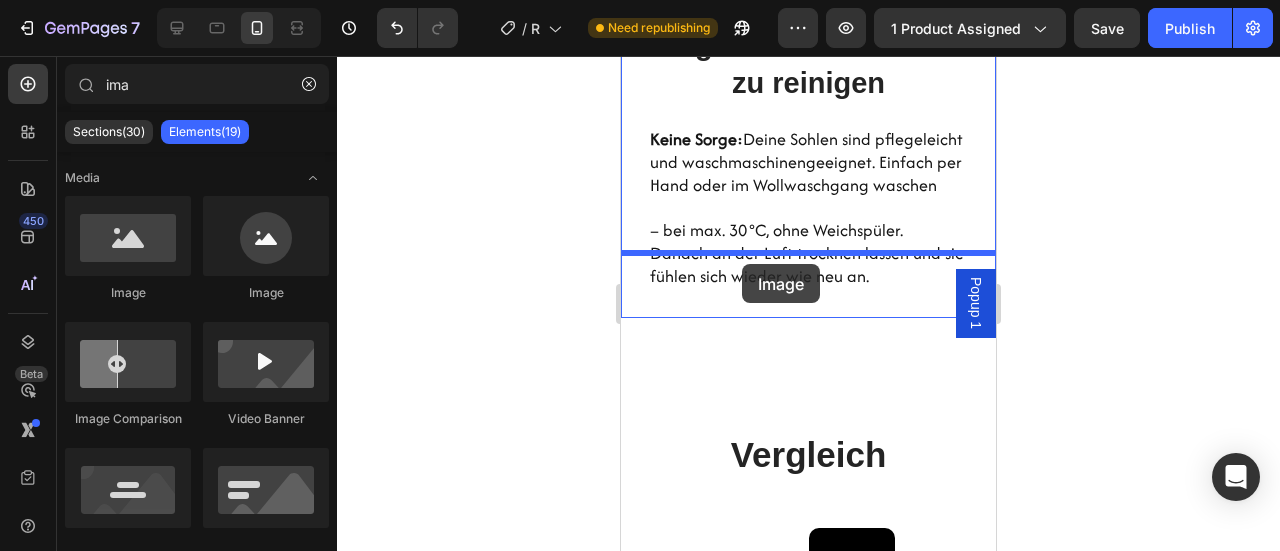 drag, startPoint x: 727, startPoint y: 330, endPoint x: 742, endPoint y: 264, distance: 67.68308 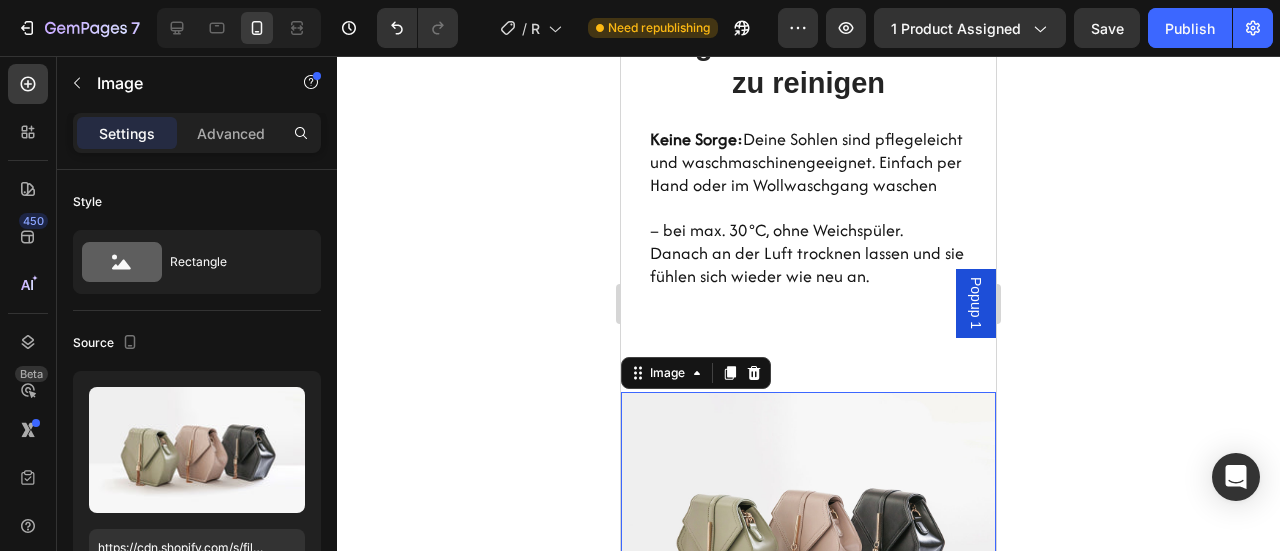 scroll, scrollTop: 5469, scrollLeft: 0, axis: vertical 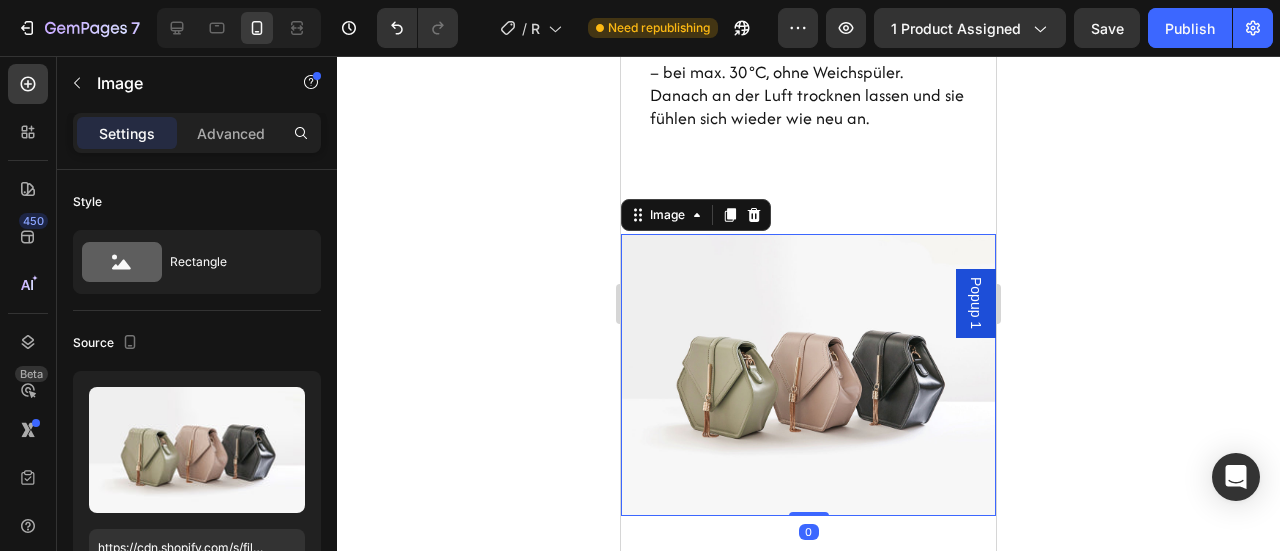 click at bounding box center [808, 374] 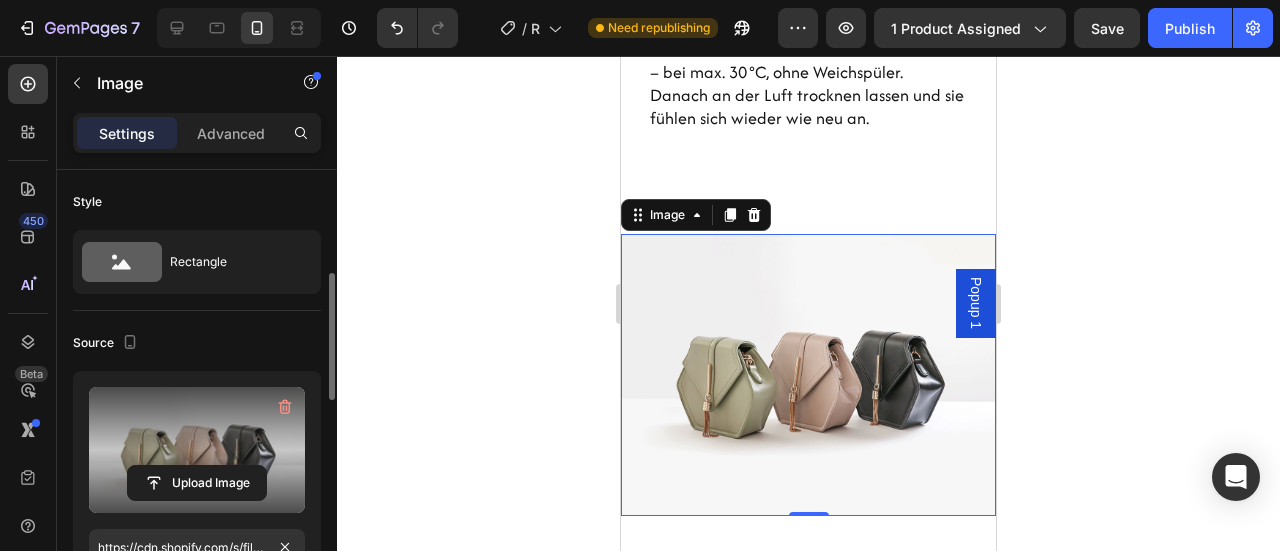 scroll, scrollTop: 120, scrollLeft: 0, axis: vertical 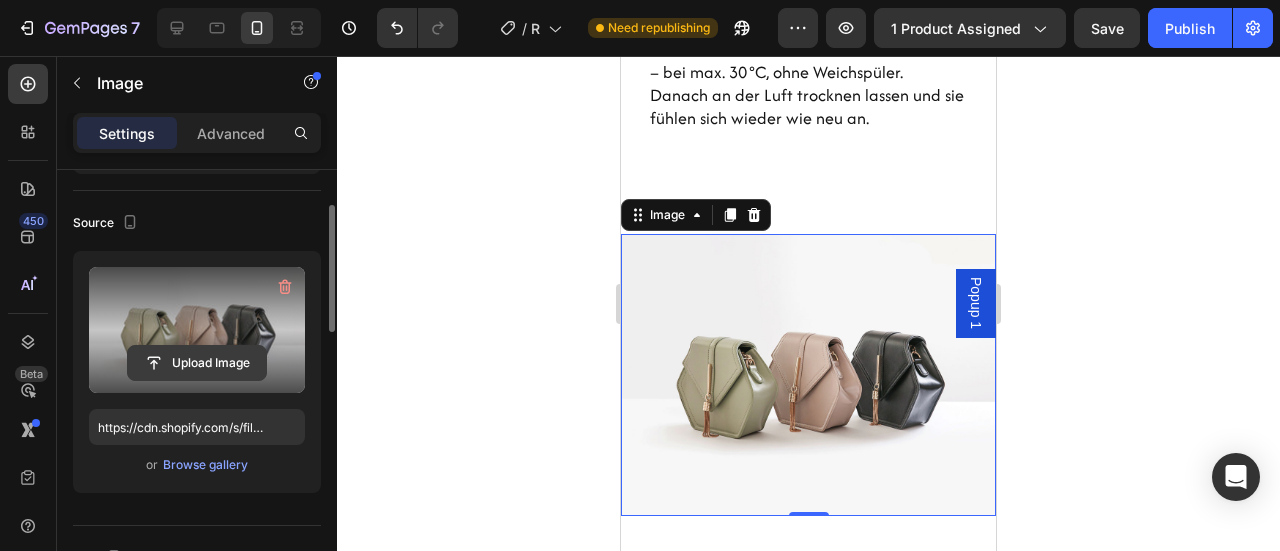 click 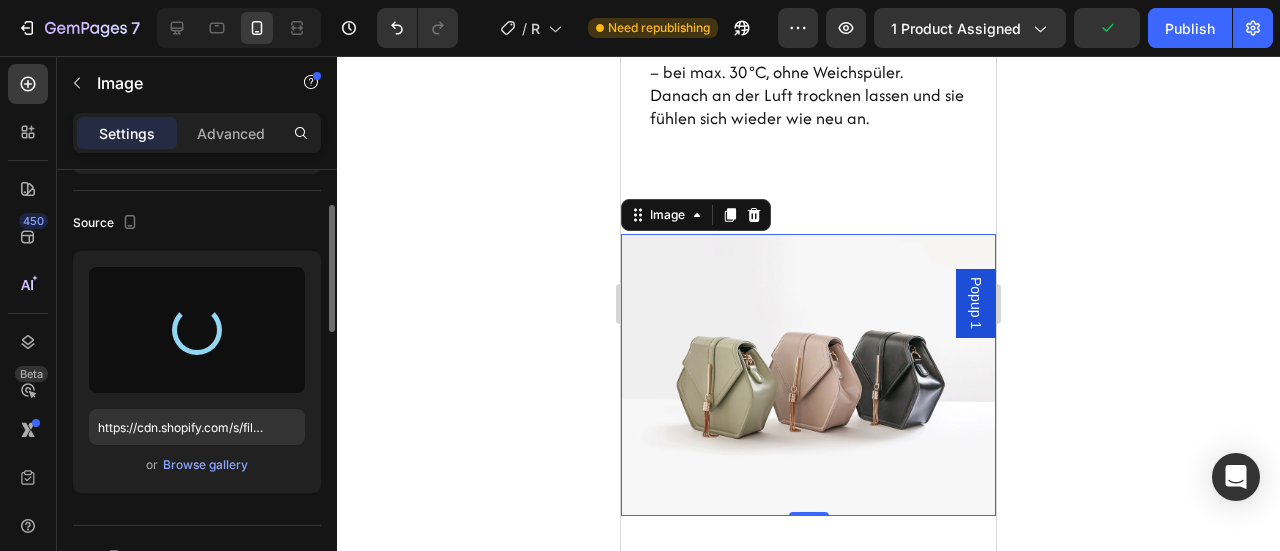 type on "https://cdn.shopify.com/s/files/1/0947/2668/5019/files/gempages_574705782210167583-5222bf4a-ce22-400c-bc55-3d9474fbc41a.png" 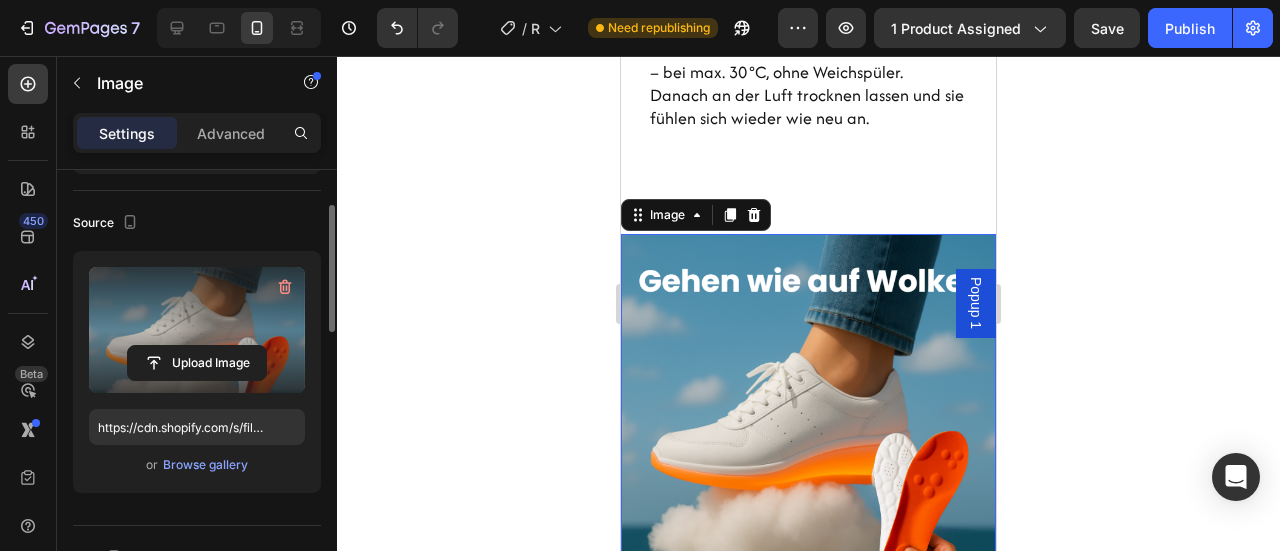 click 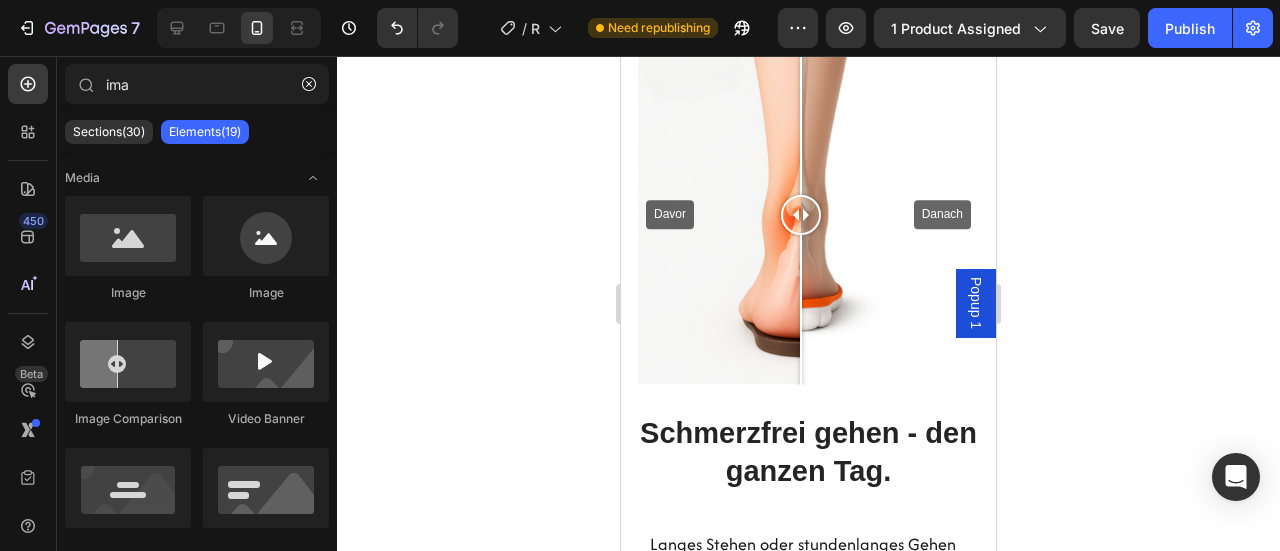 scroll, scrollTop: 3594, scrollLeft: 0, axis: vertical 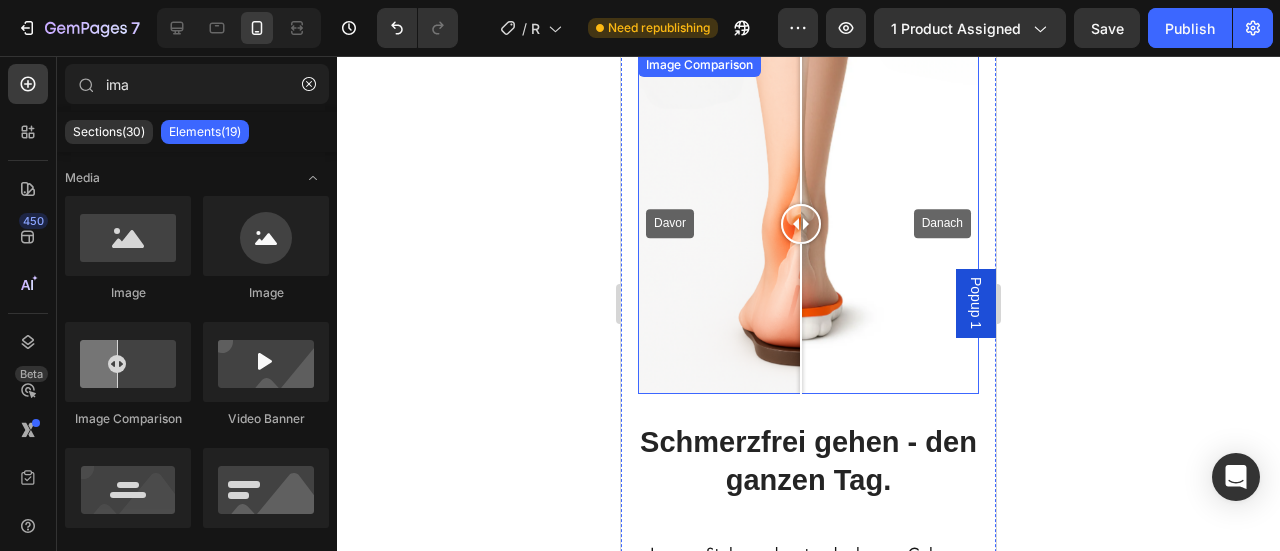 click on "Davor Danach" at bounding box center (808, 223) 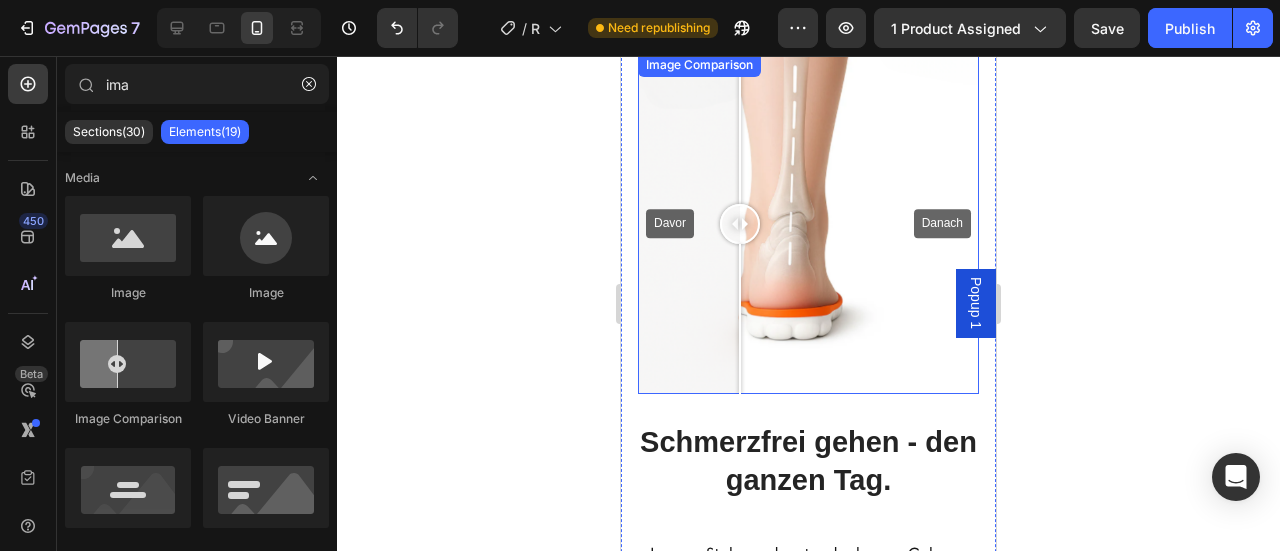 click on "Davor Danach" at bounding box center [808, 223] 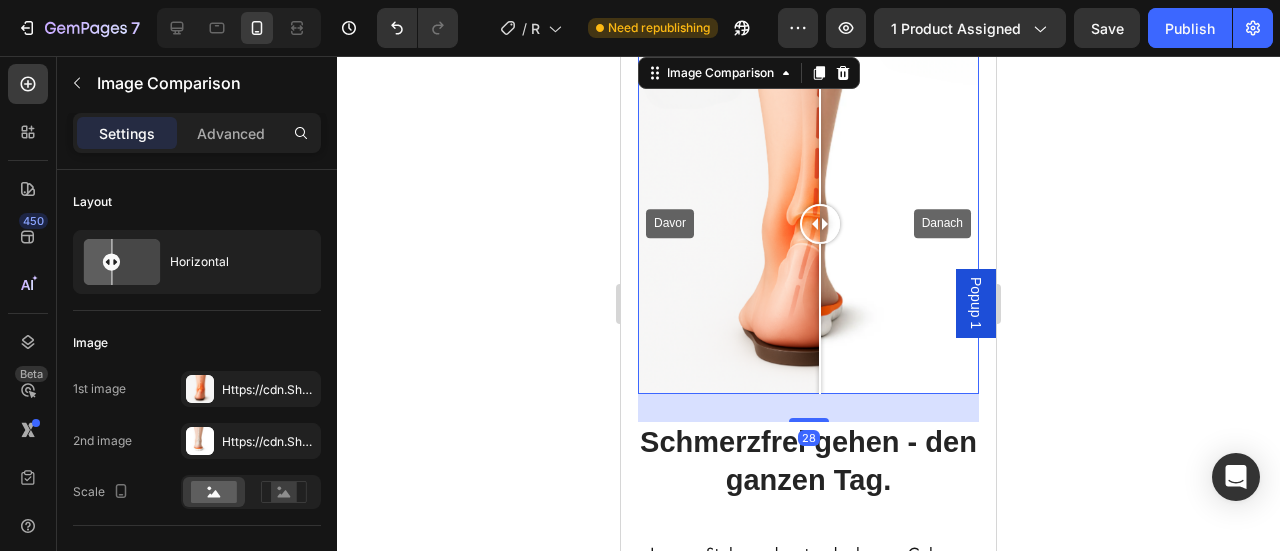 click on "Davor Danach" at bounding box center [808, 223] 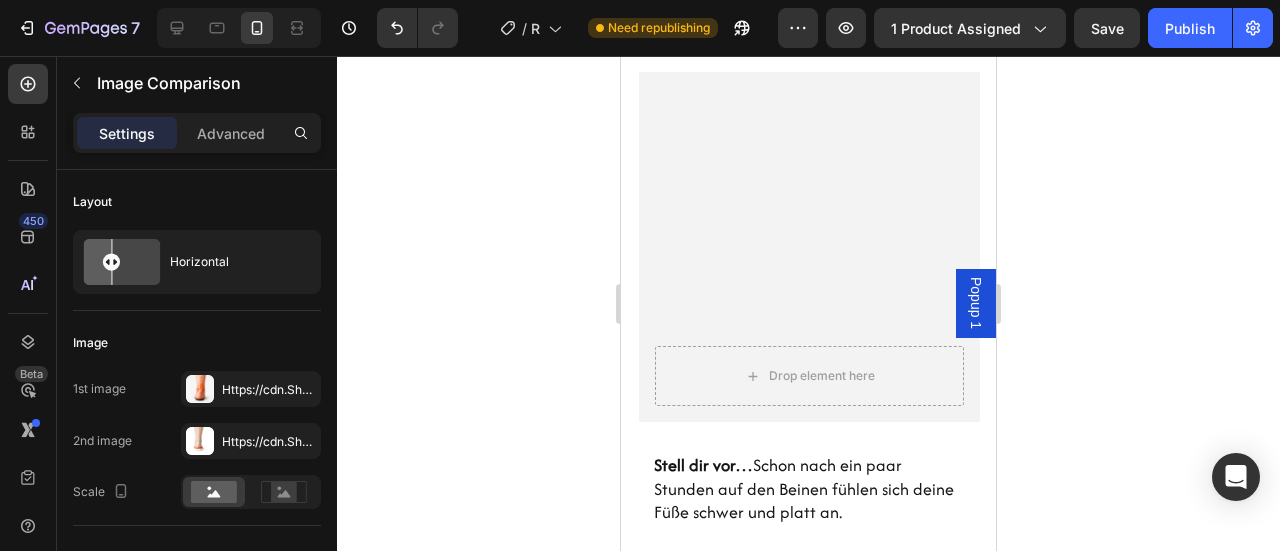 scroll, scrollTop: 2636, scrollLeft: 0, axis: vertical 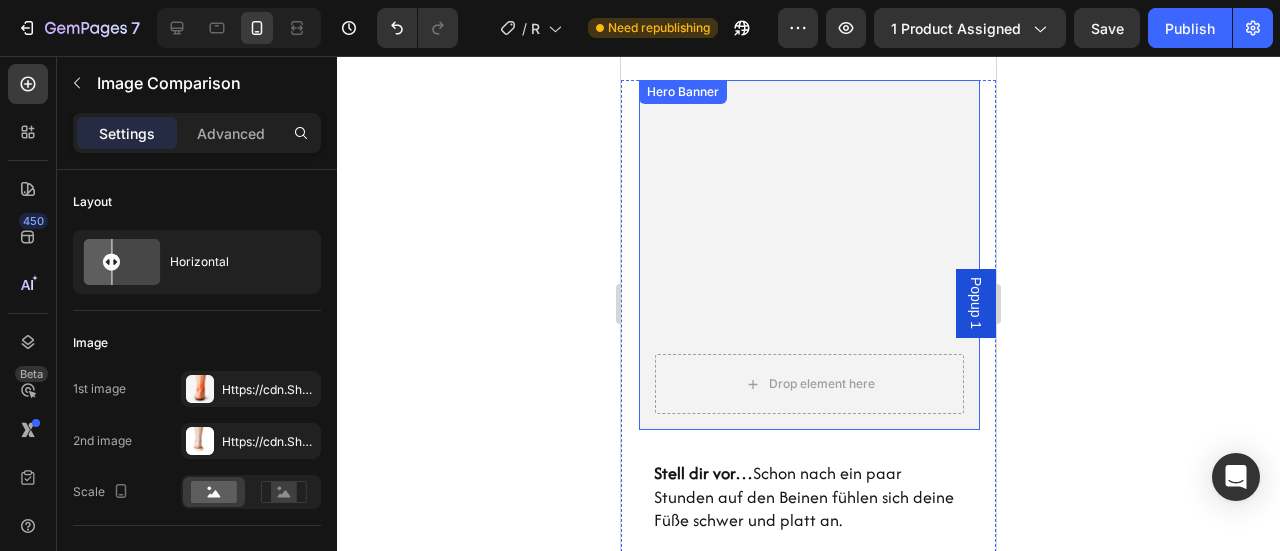 click at bounding box center [809, 255] 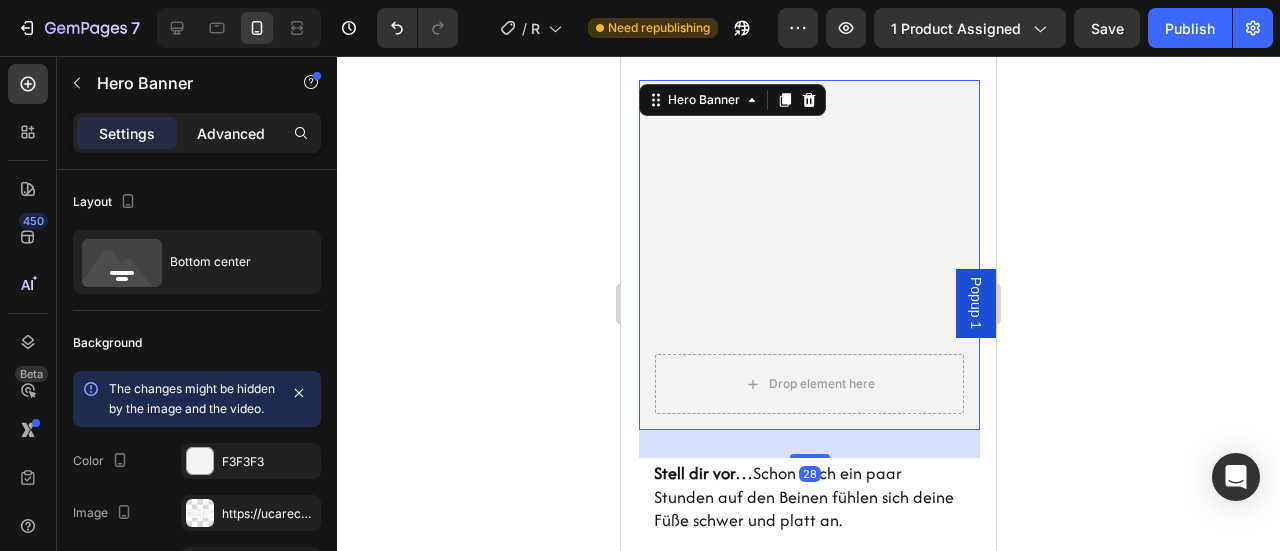 click on "Advanced" at bounding box center (231, 133) 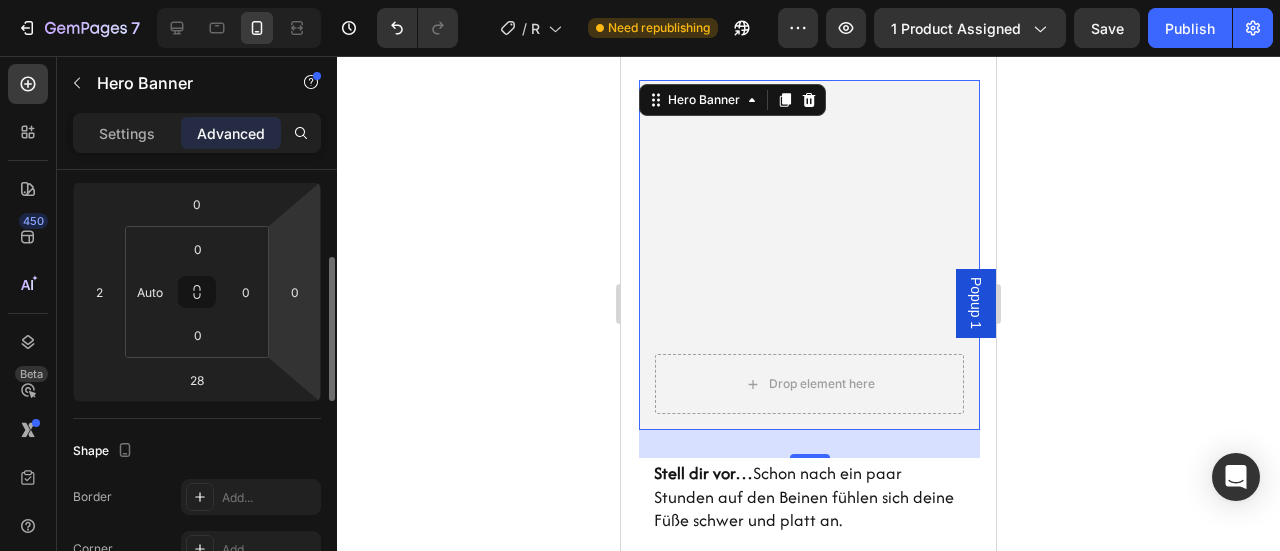 scroll, scrollTop: 266, scrollLeft: 0, axis: vertical 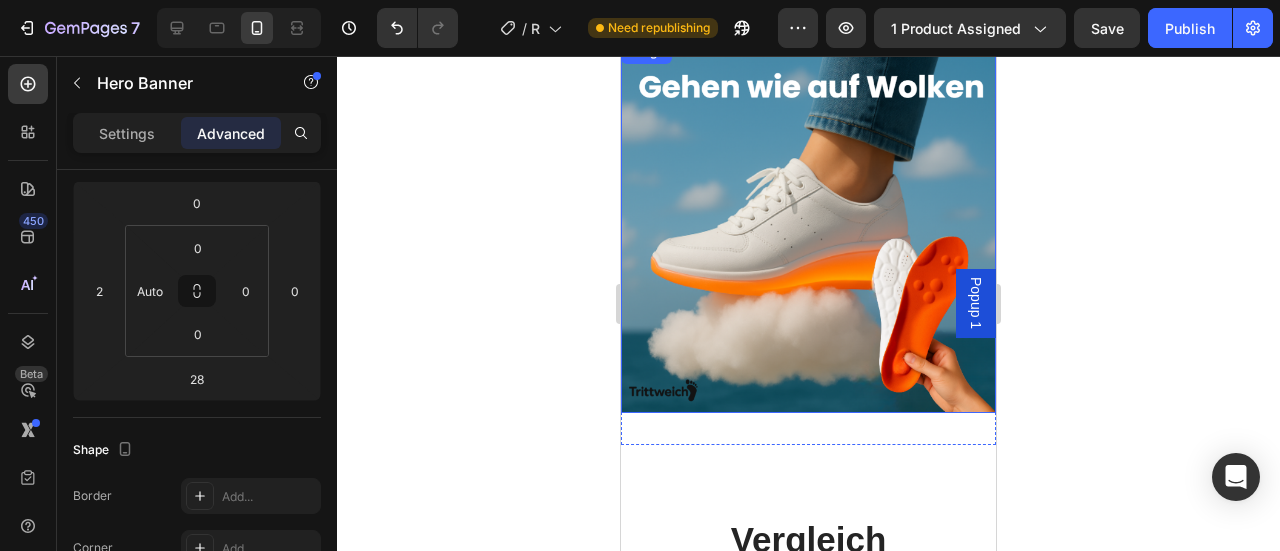 click at bounding box center (808, 226) 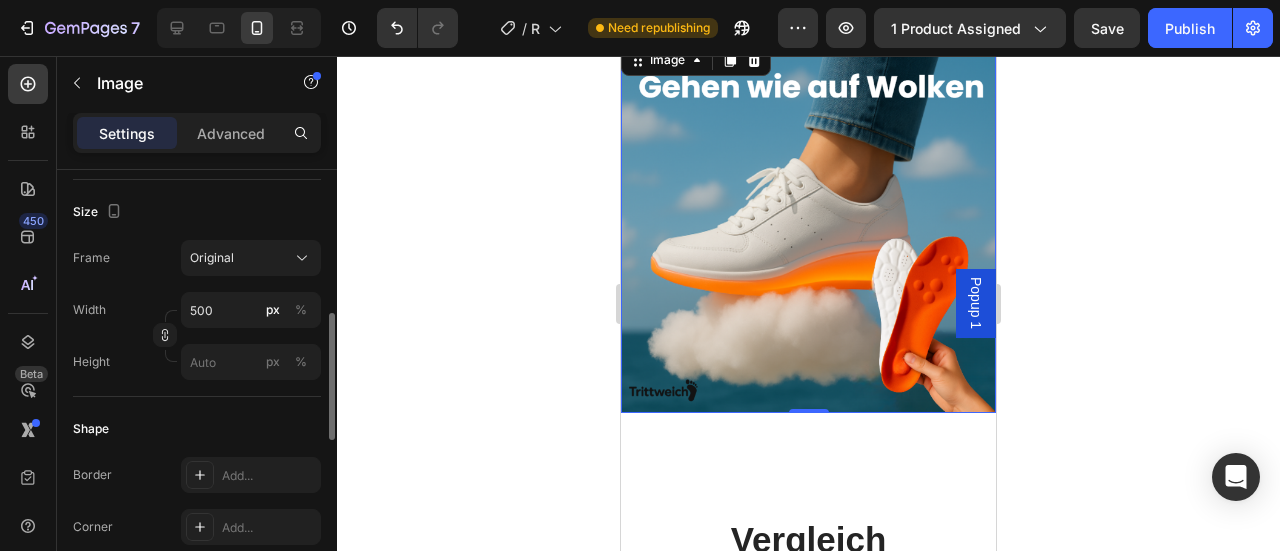 scroll, scrollTop: 466, scrollLeft: 0, axis: vertical 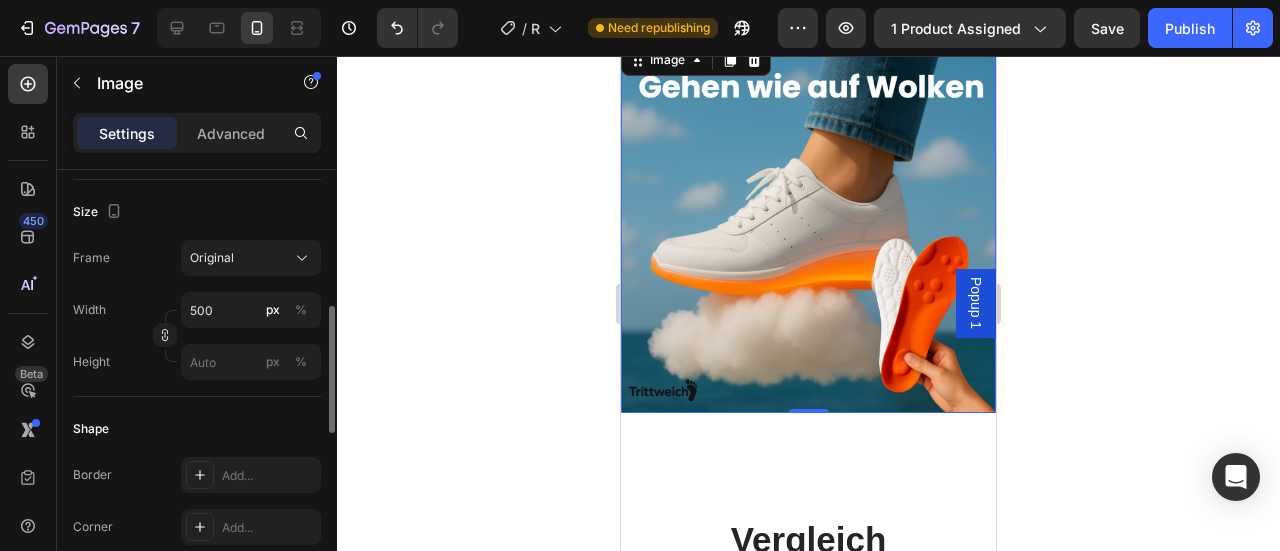 click on "Settings Advanced" at bounding box center (197, 141) 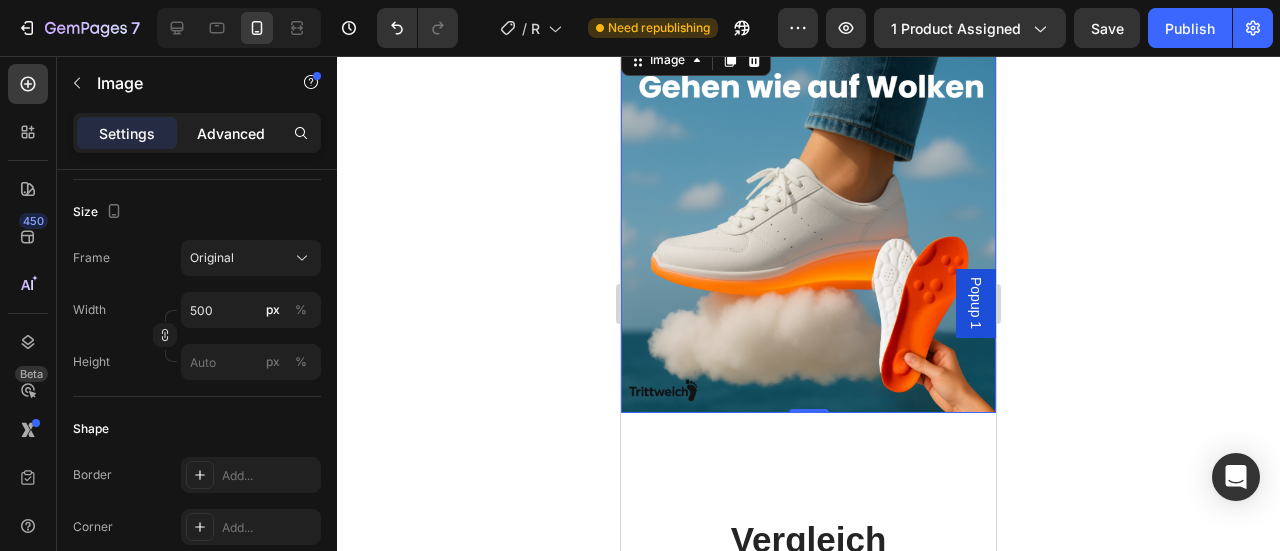 click on "Advanced" at bounding box center [231, 133] 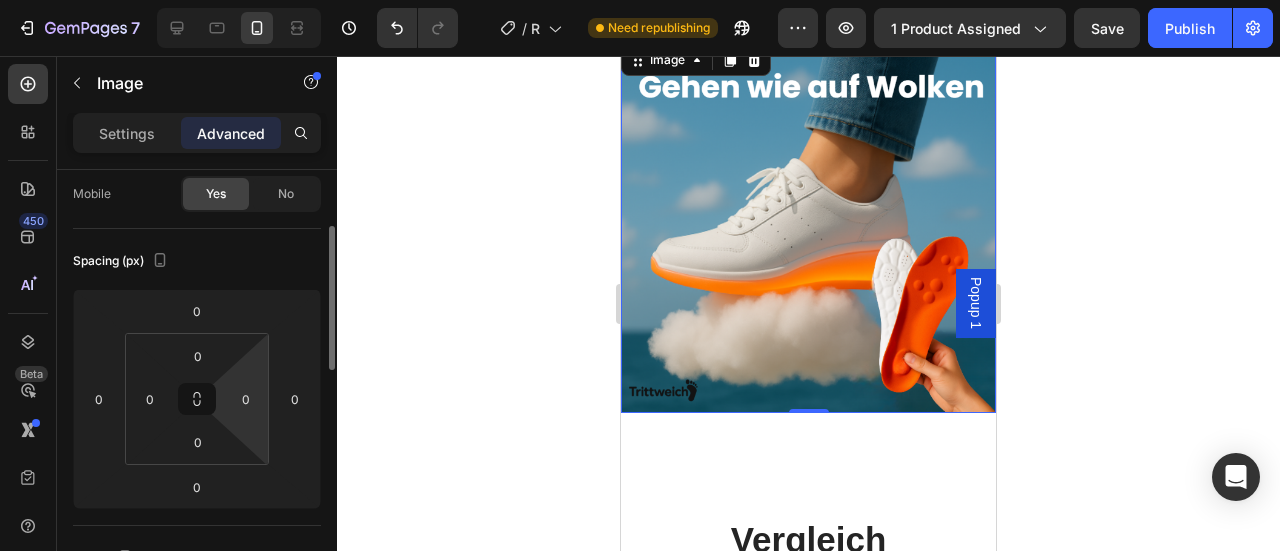 scroll, scrollTop: 156, scrollLeft: 0, axis: vertical 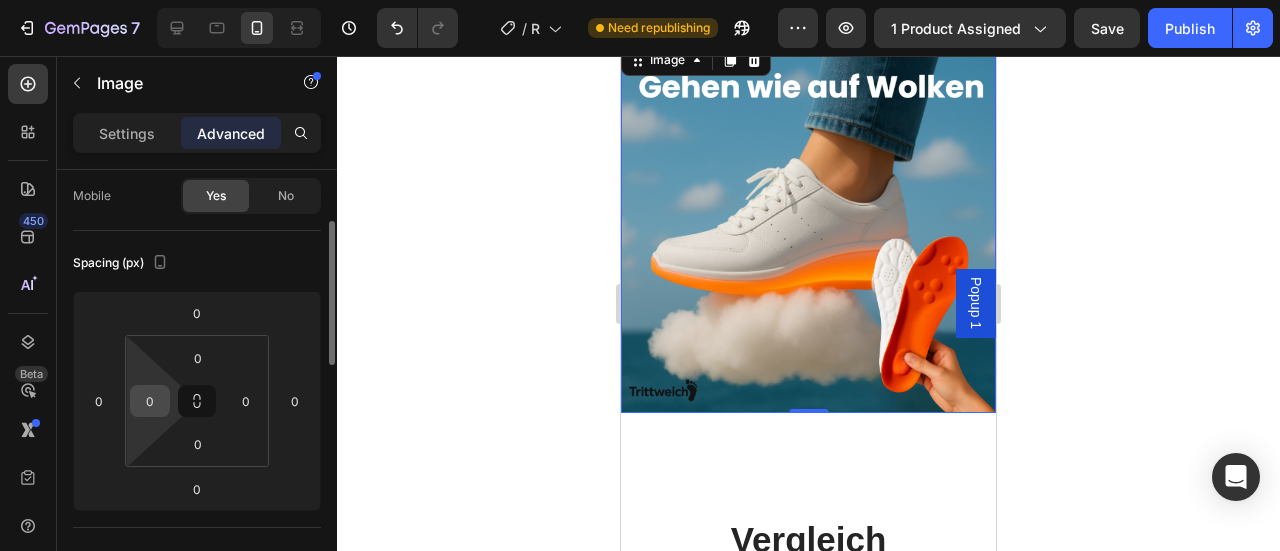click on "0" at bounding box center [150, 401] 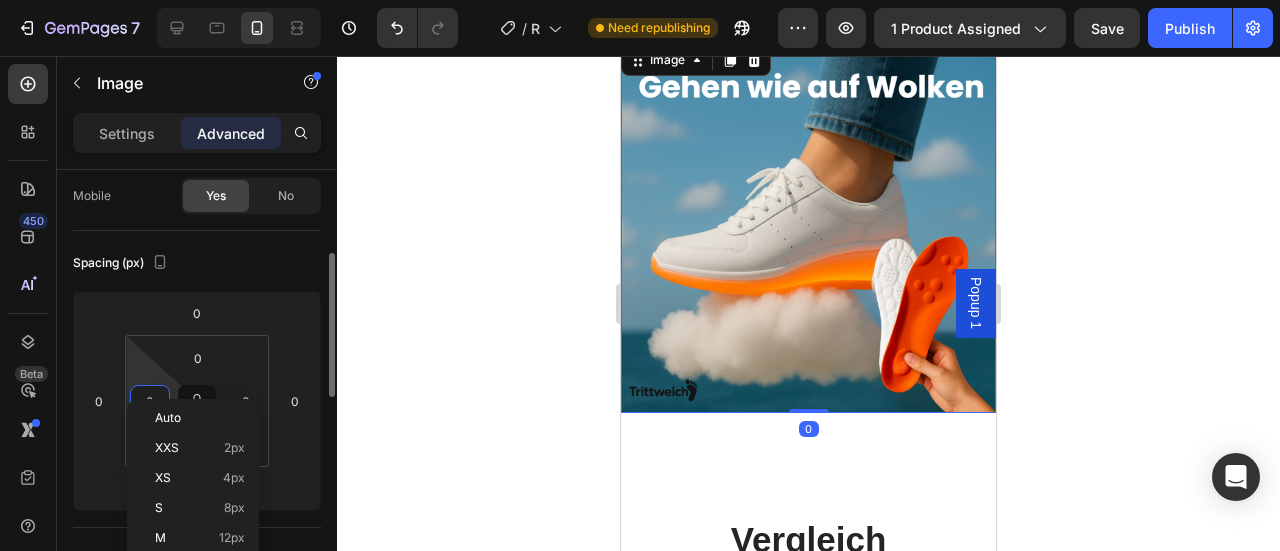 scroll, scrollTop: 180, scrollLeft: 0, axis: vertical 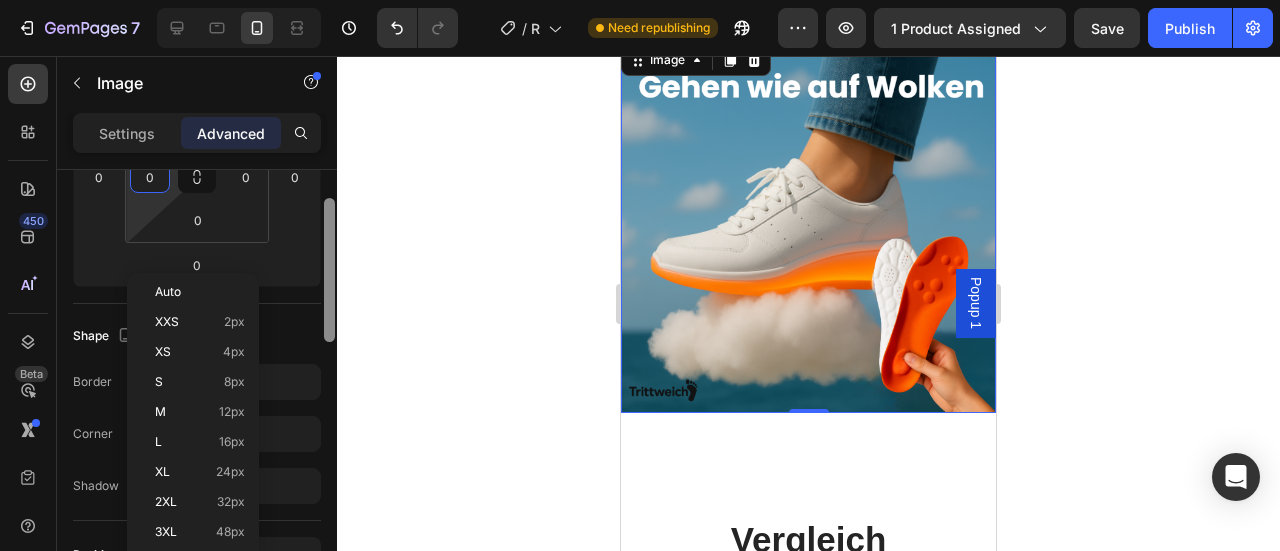 drag, startPoint x: 334, startPoint y: 315, endPoint x: 326, endPoint y: 389, distance: 74.431175 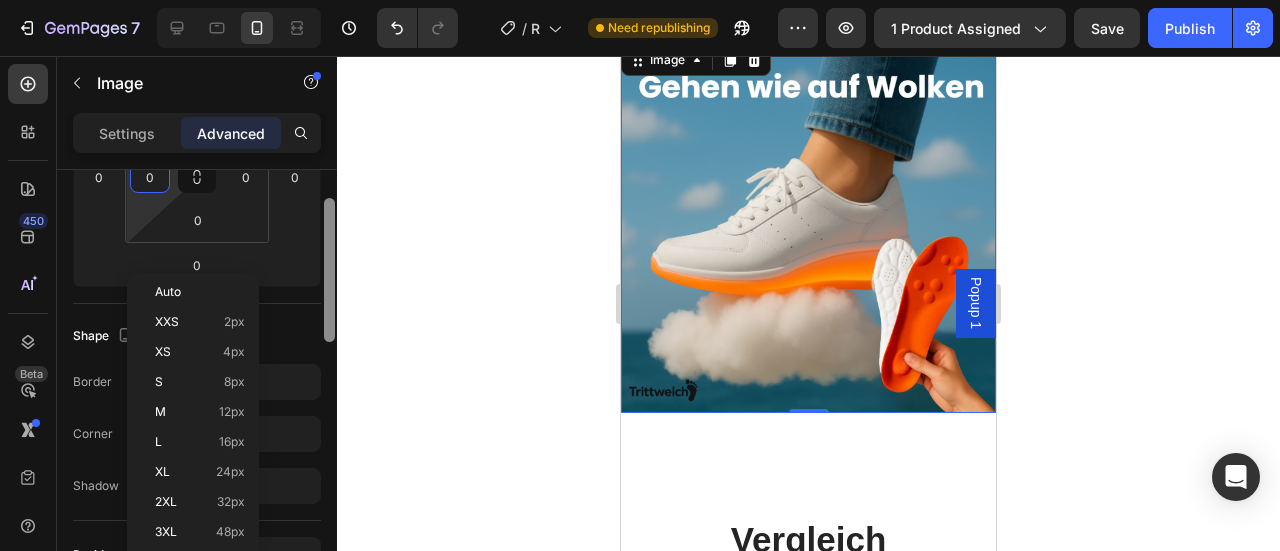 click at bounding box center (329, 270) 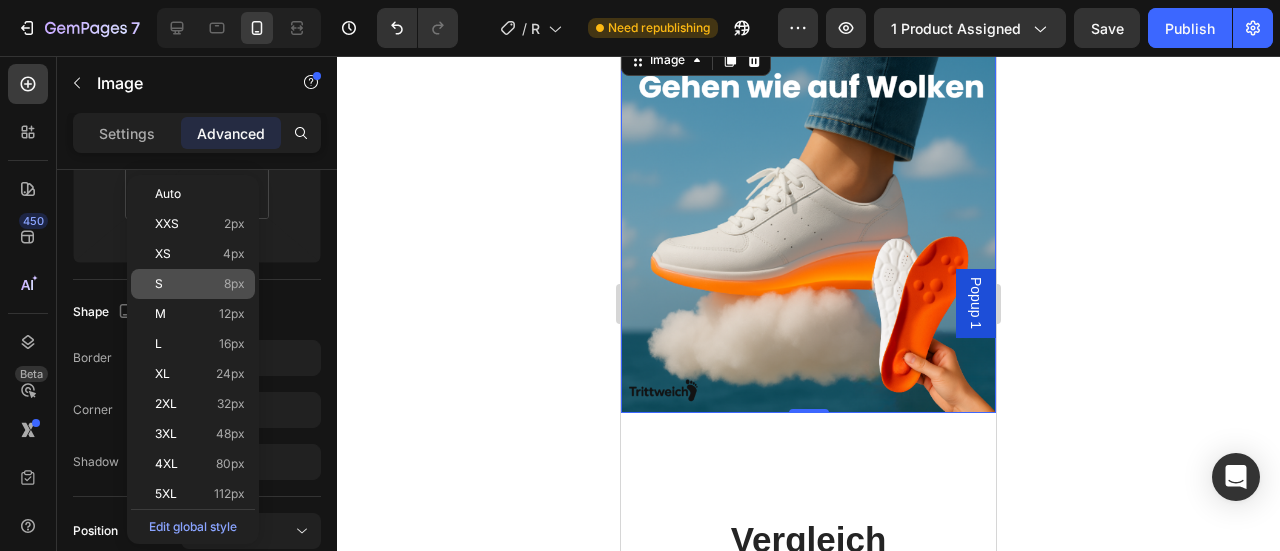 click on "S 8px" 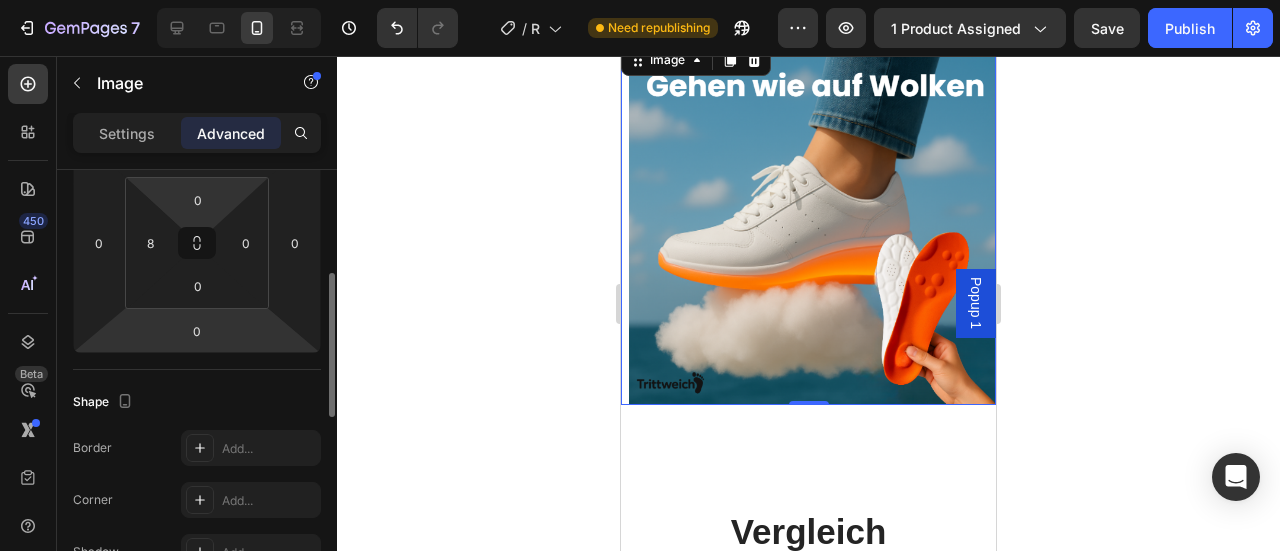 scroll, scrollTop: 314, scrollLeft: 0, axis: vertical 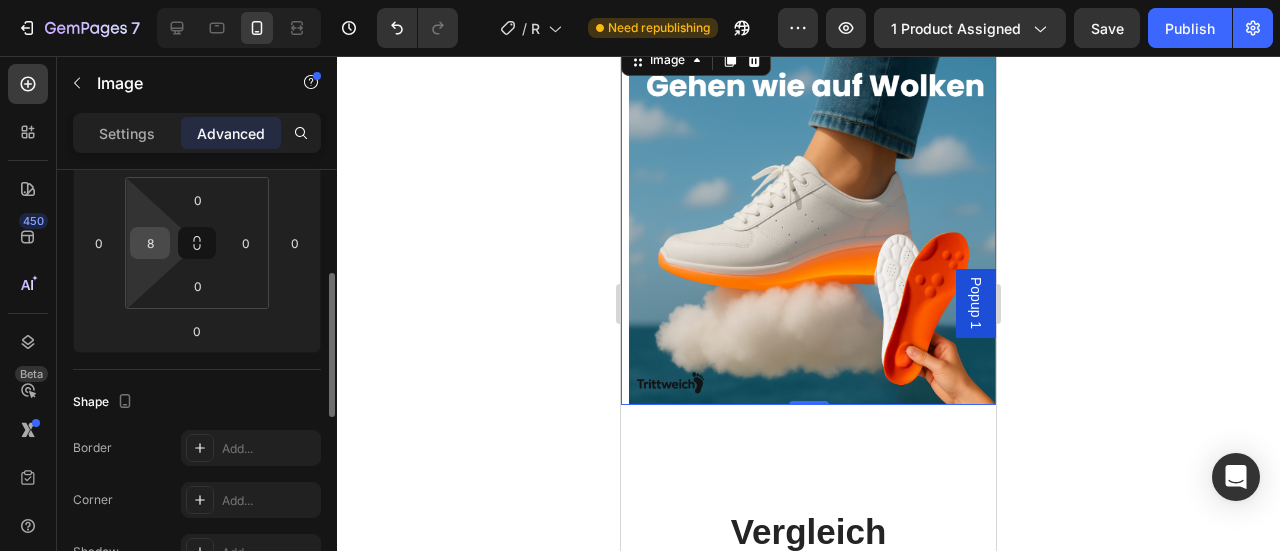 click on "8" at bounding box center [150, 243] 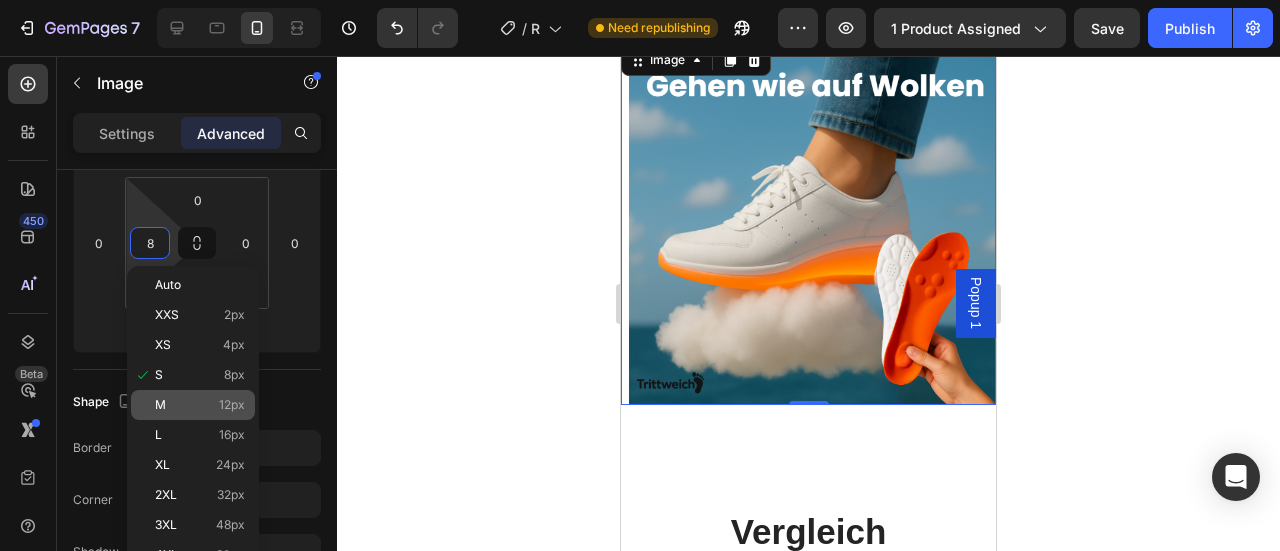 click on "M 12px" at bounding box center (200, 405) 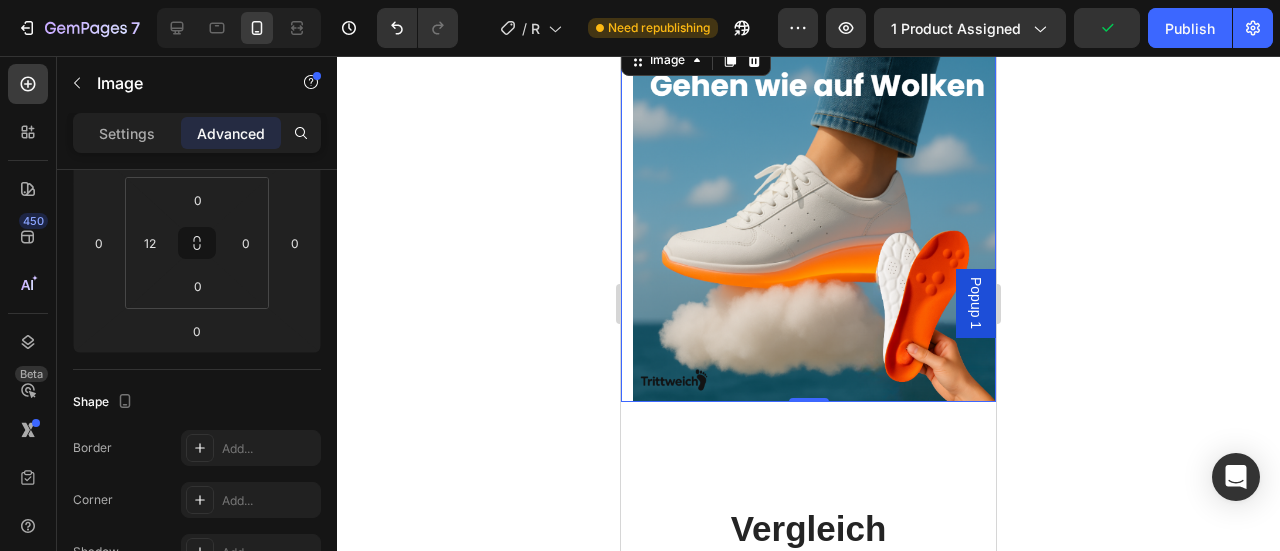 click 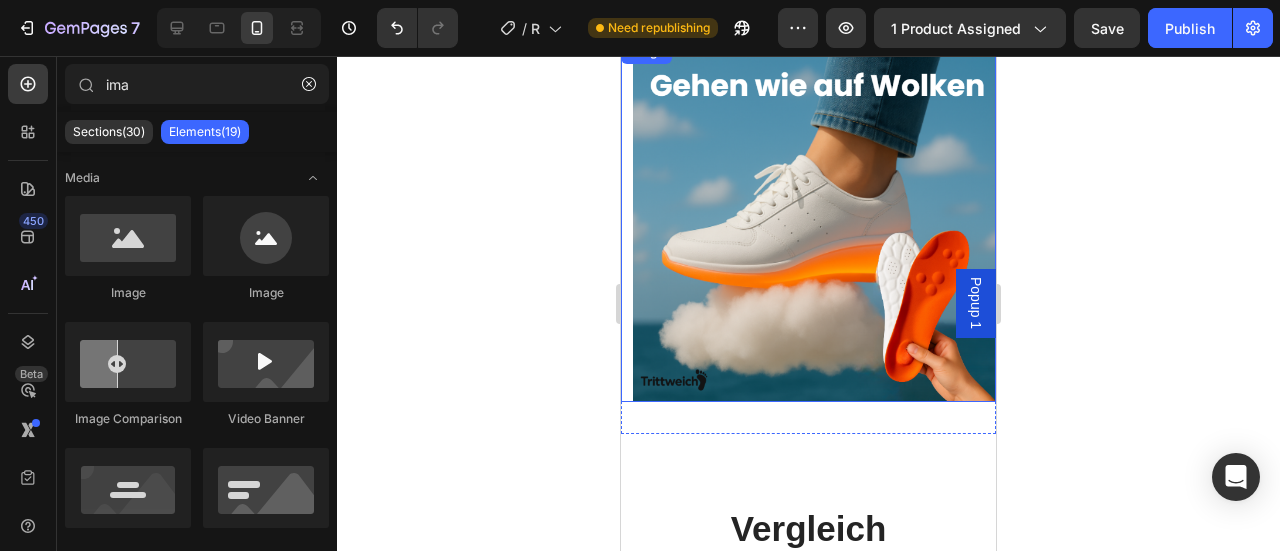 click at bounding box center [814, 220] 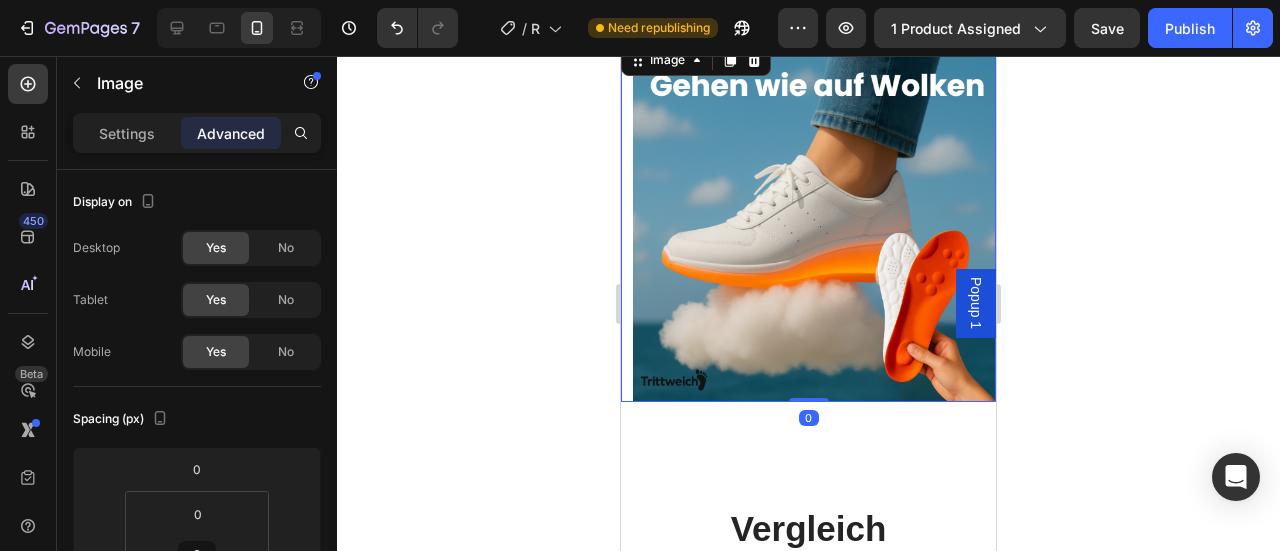 click on "Advanced" at bounding box center (231, 133) 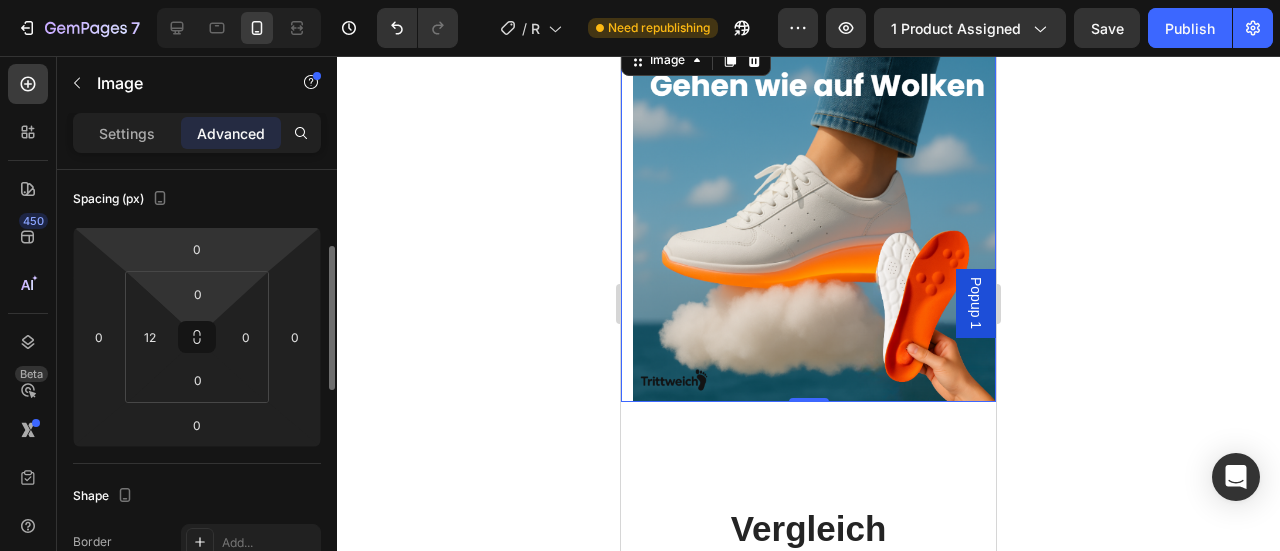 scroll, scrollTop: 223, scrollLeft: 0, axis: vertical 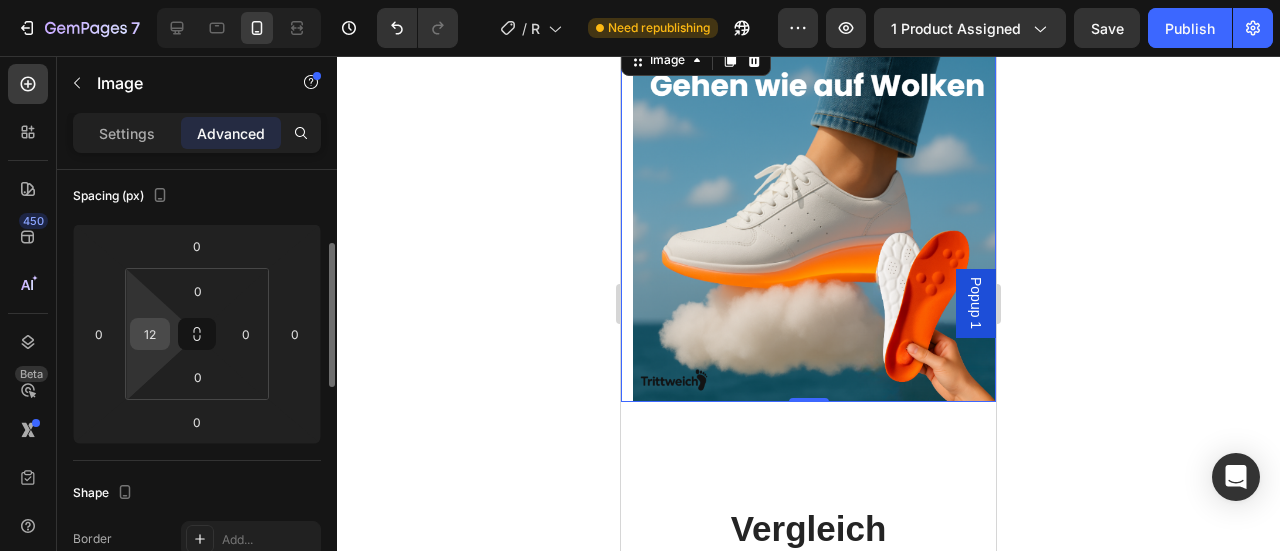 click on "12" at bounding box center [150, 334] 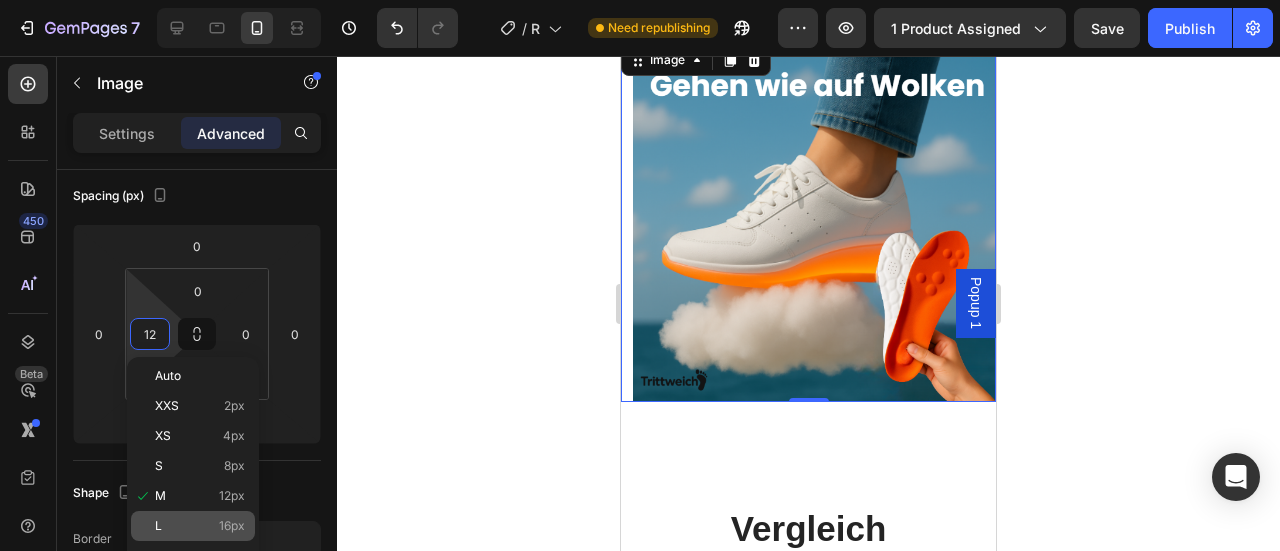 click on "L 16px" at bounding box center (200, 526) 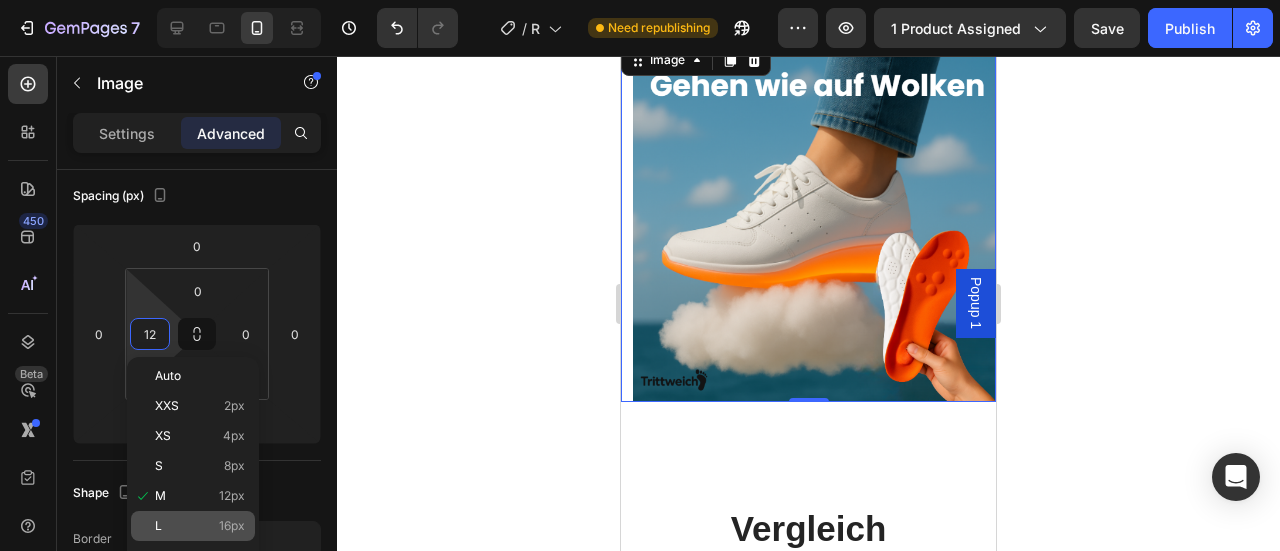type on "16" 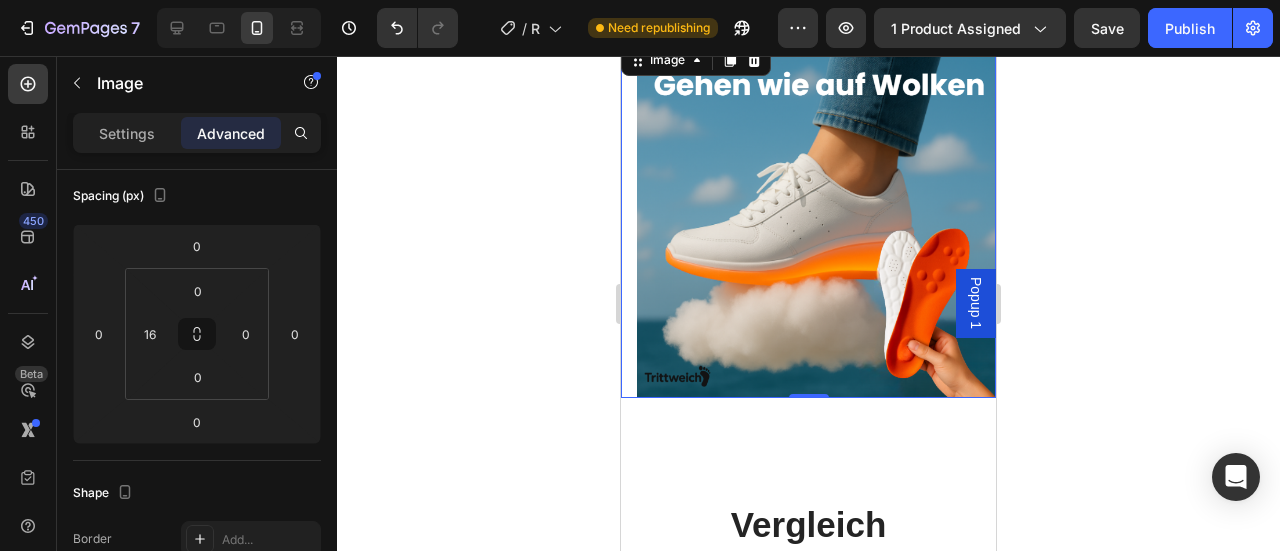 click 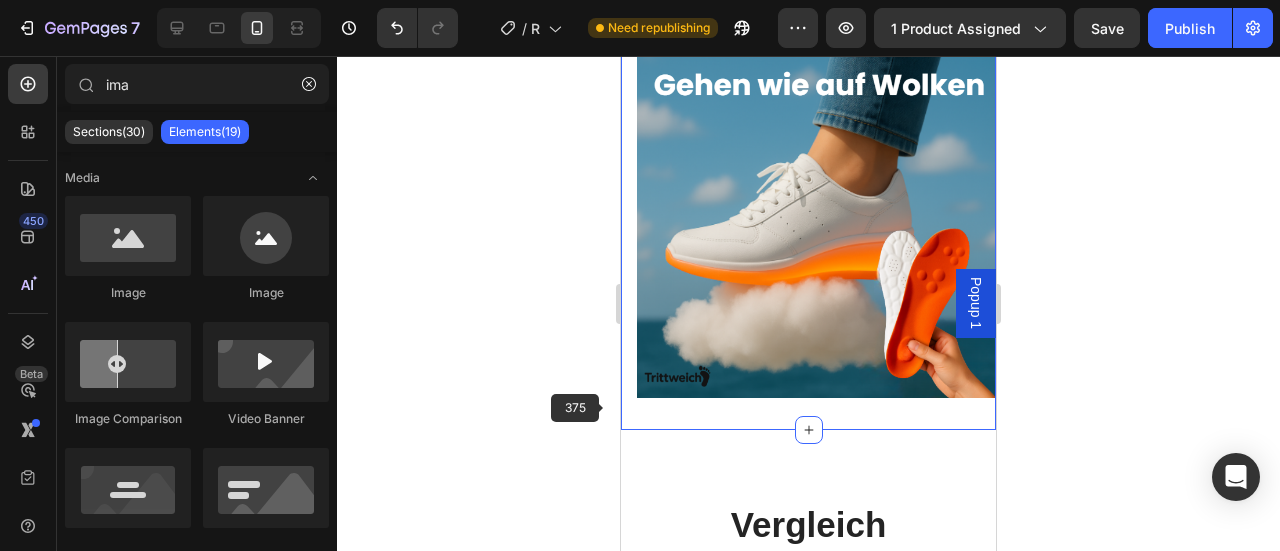 click on "Image Section 5" at bounding box center (808, 218) 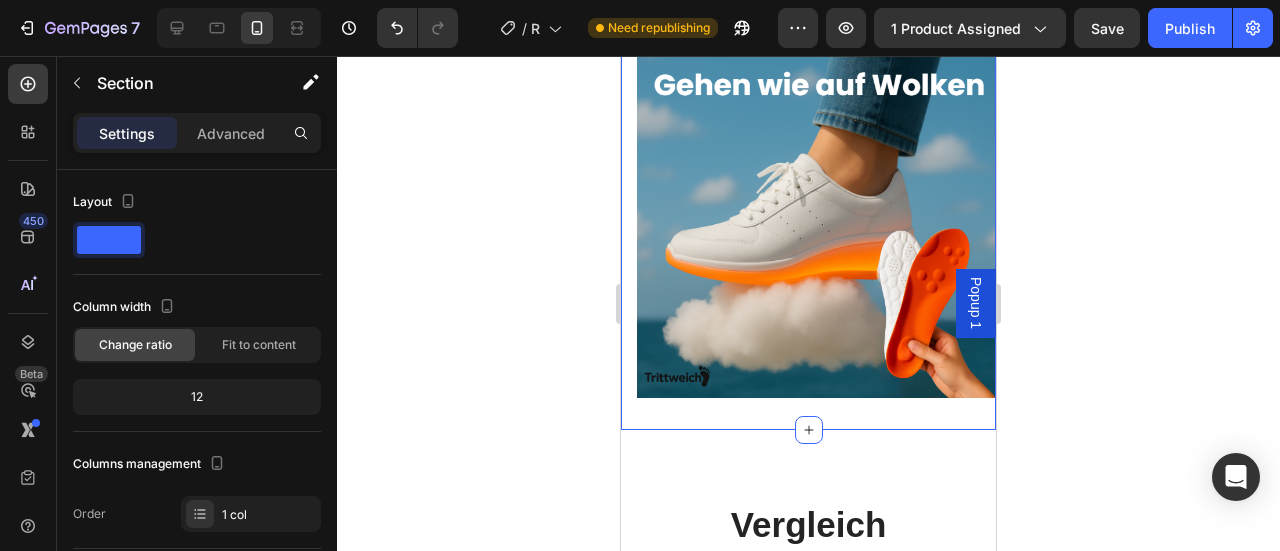 click on "Vergleich Heading Trittweich ™ Text Block Image Row Andere  Text Block Row Preisleistung Text Block
Icon Row
Icon Row Ideal für lange Tage Text Block
Icon Row
Icon Row Keine Schmerzen Text Block
Icon Row
Icon Row Individuell zuschneidbar Text Block
Icon Row
Icon Row Hilft SOFORT Text Block
Icon Row
Icon Row Für Alltag & Beruf Text Block
Icon Row
Icon Row Row Section 6" at bounding box center [808, 831] 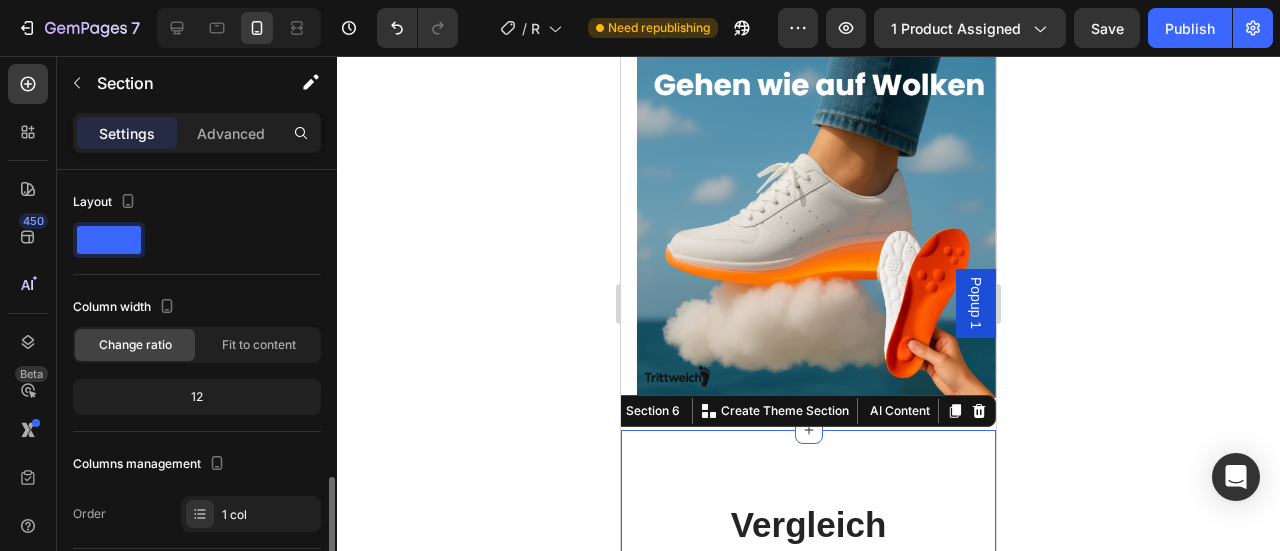scroll, scrollTop: 223, scrollLeft: 0, axis: vertical 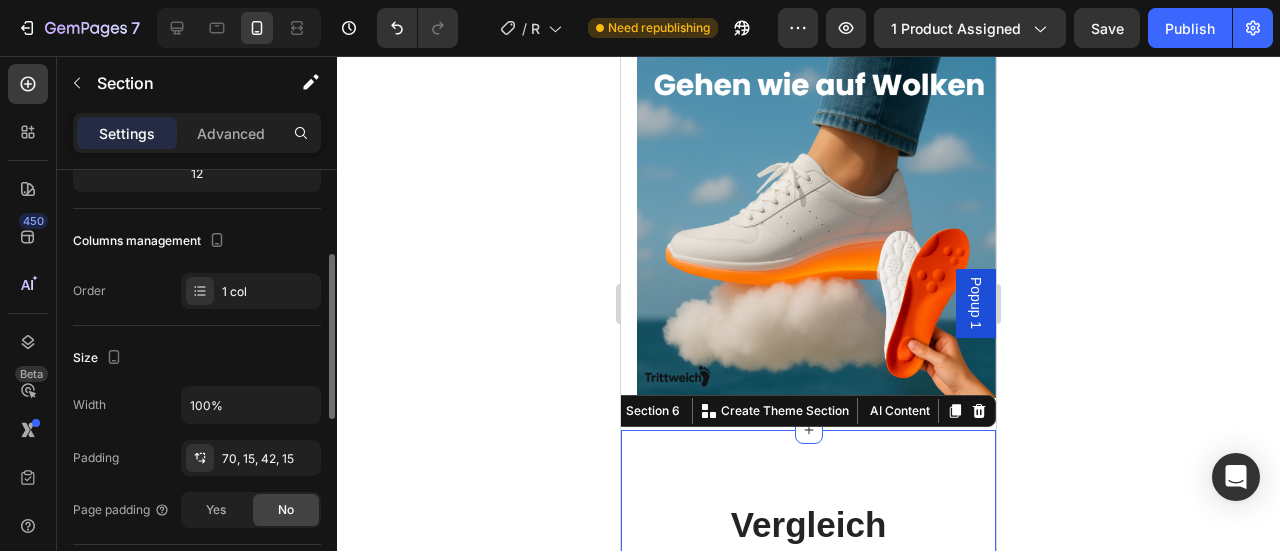 click 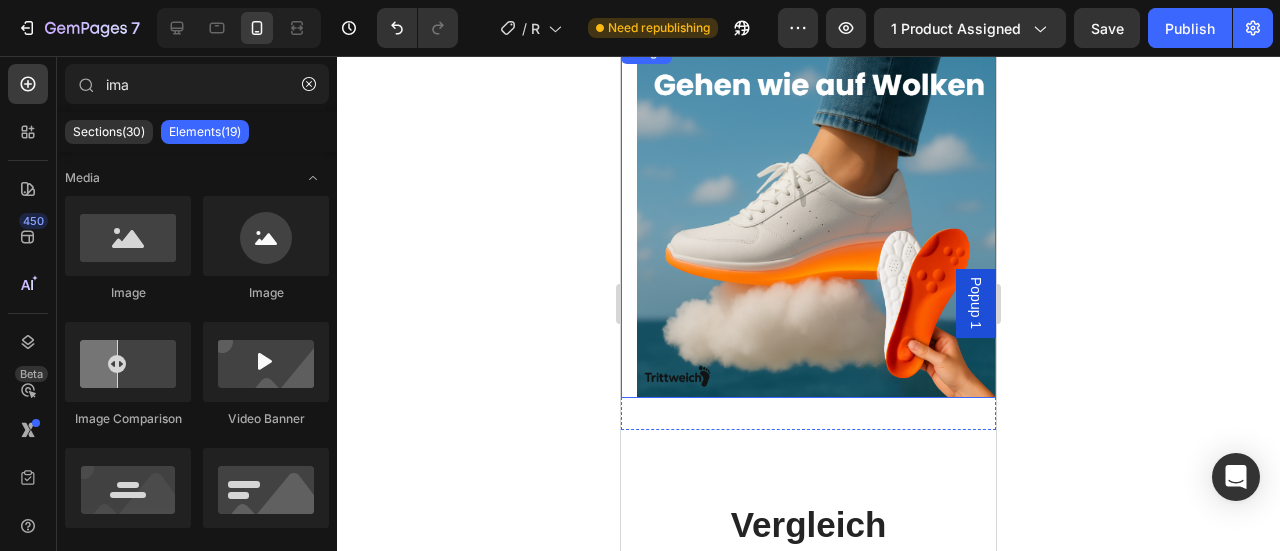 scroll, scrollTop: 5457, scrollLeft: 0, axis: vertical 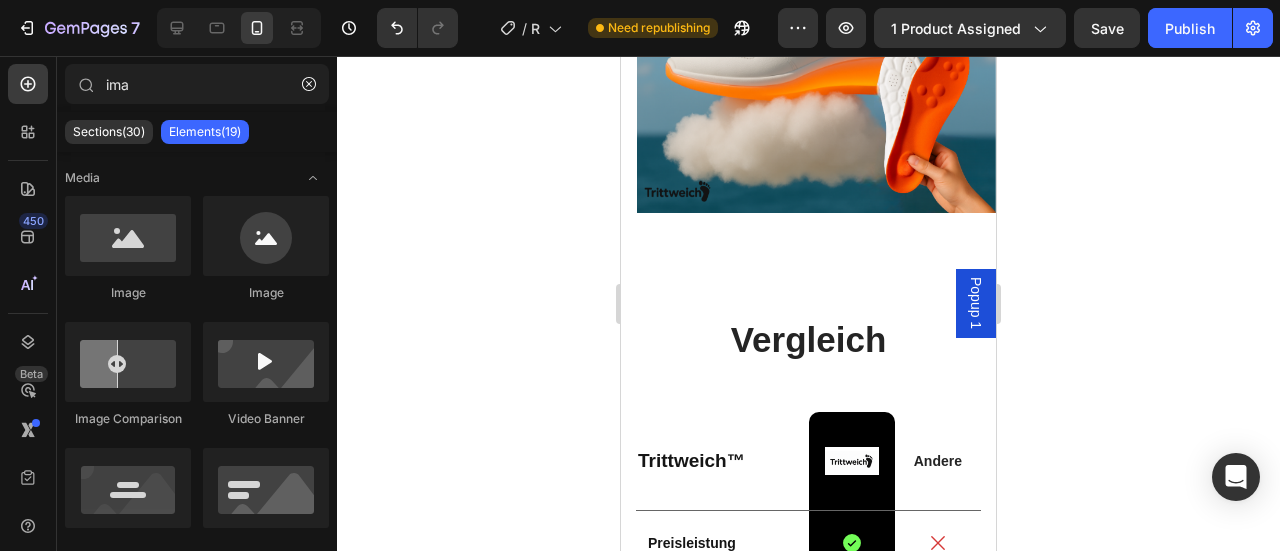 click 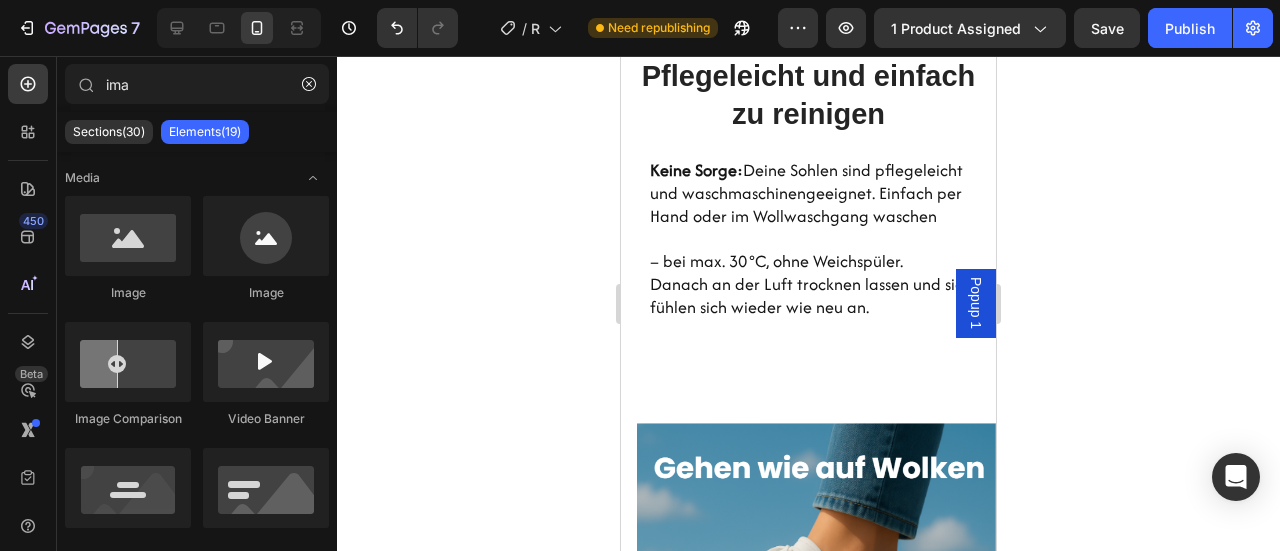 scroll, scrollTop: 5479, scrollLeft: 0, axis: vertical 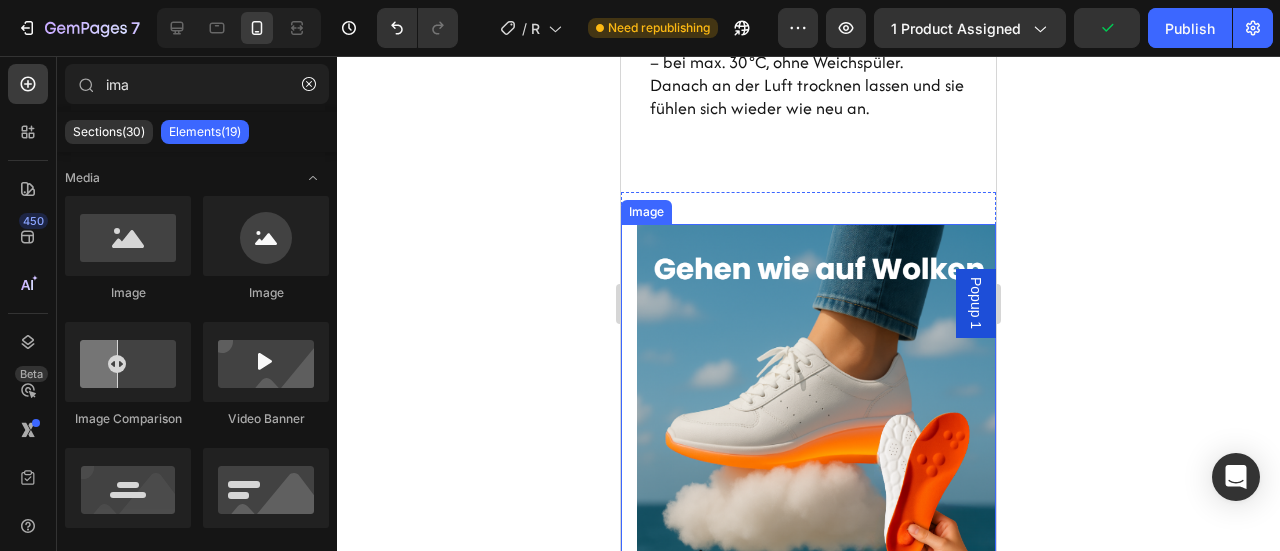 click at bounding box center (816, 402) 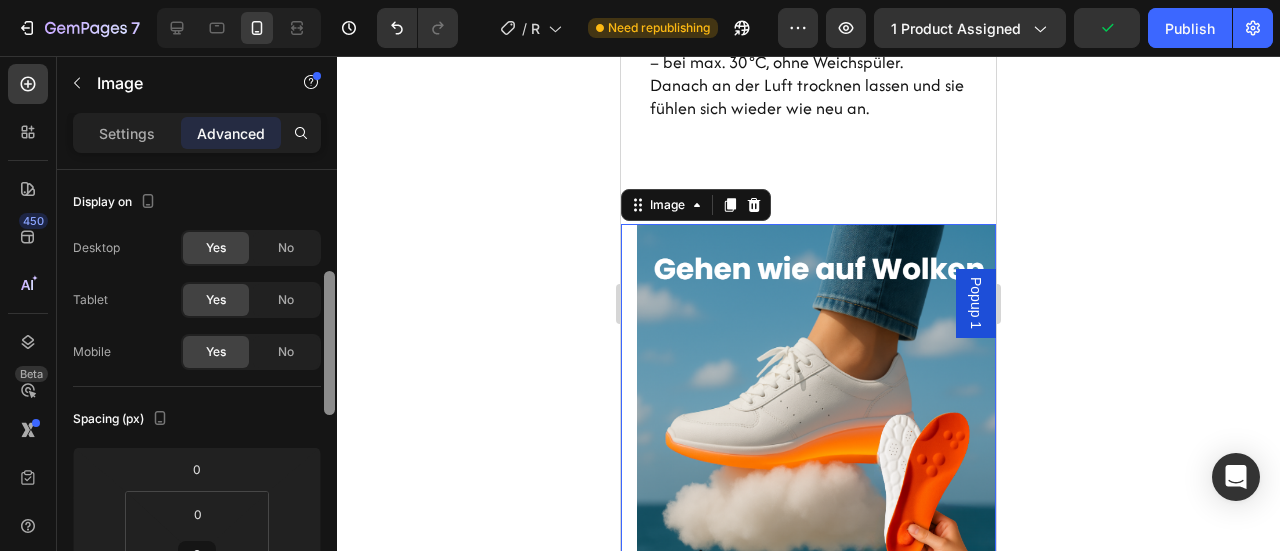 scroll, scrollTop: 134, scrollLeft: 0, axis: vertical 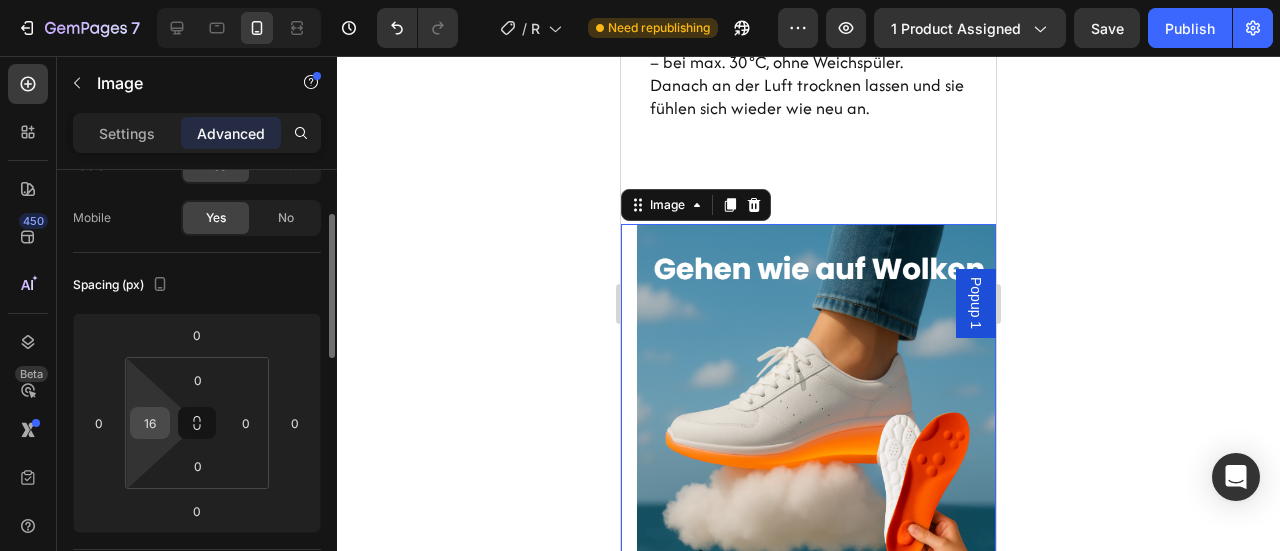 click on "16" at bounding box center (150, 423) 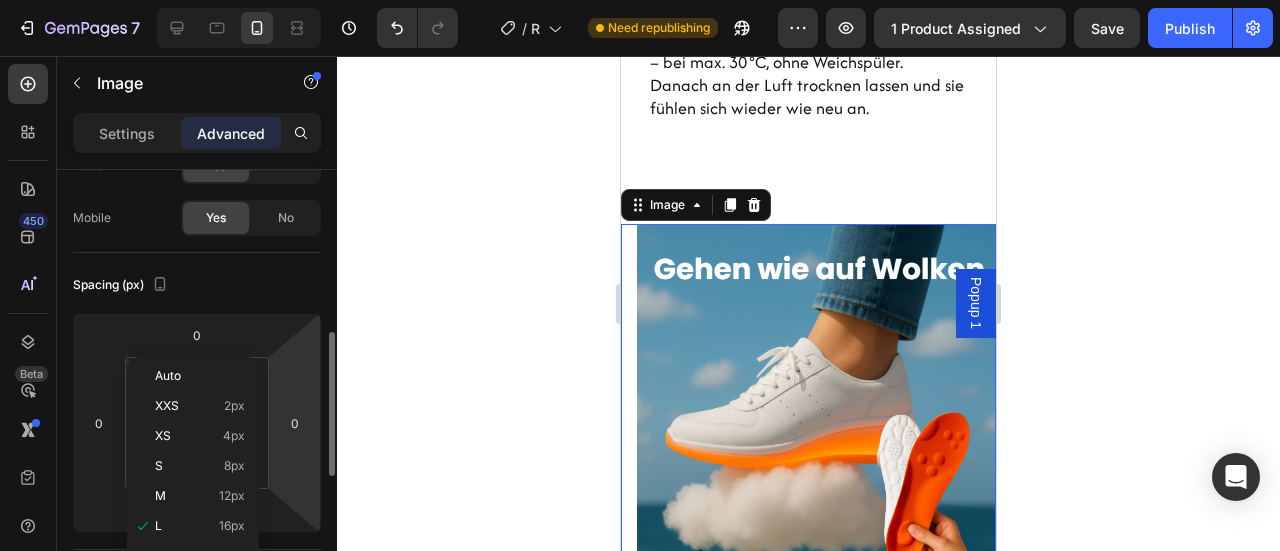 scroll, scrollTop: 233, scrollLeft: 0, axis: vertical 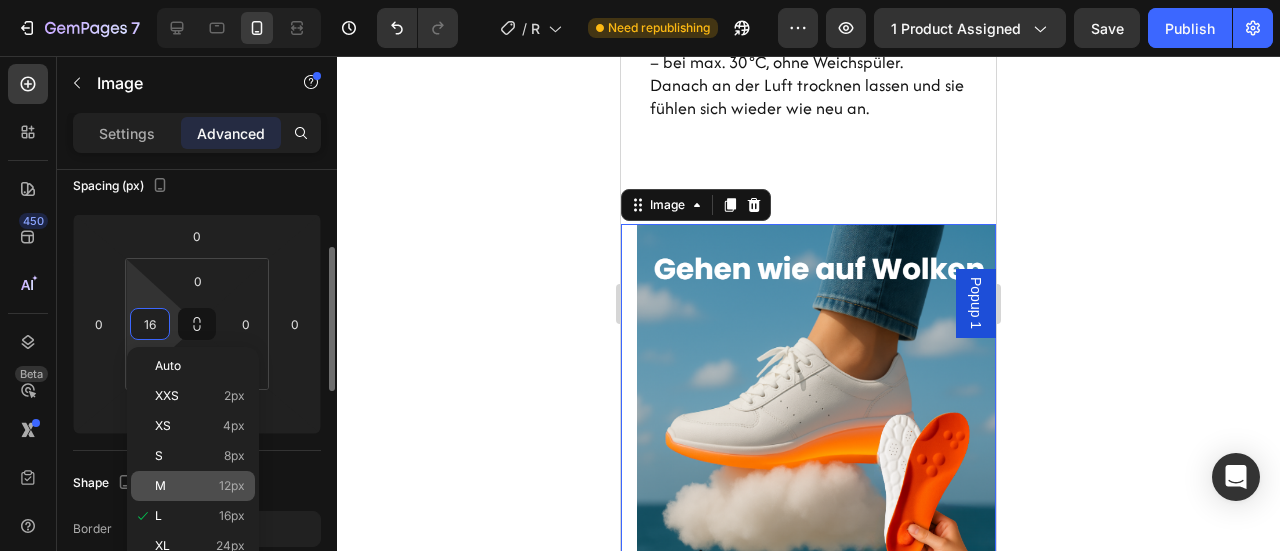 click on "M 12px" at bounding box center [200, 486] 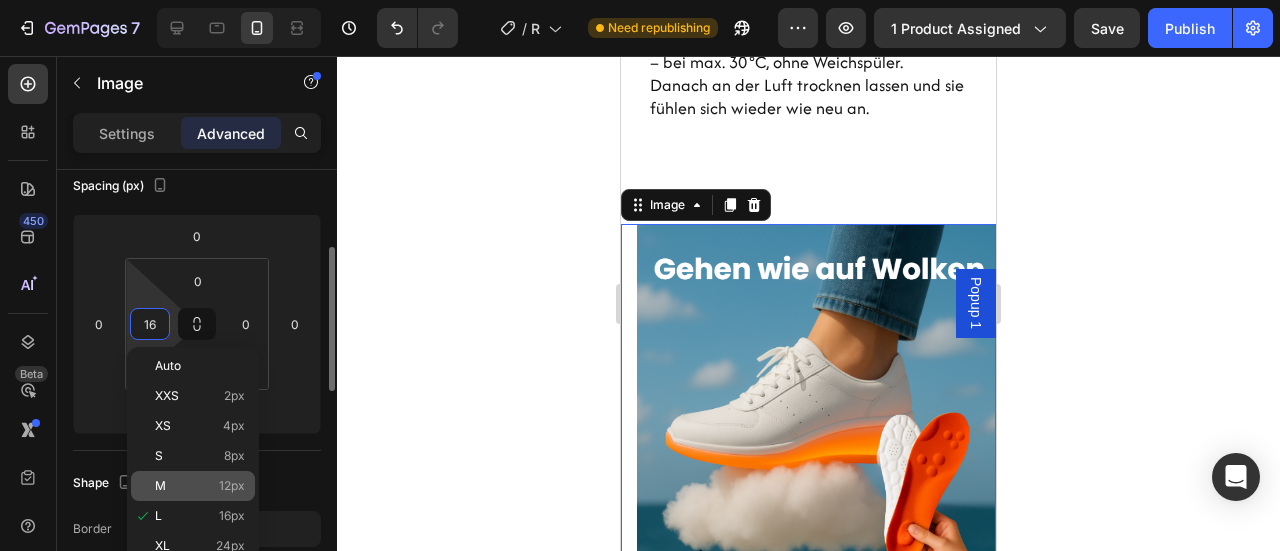 type on "12" 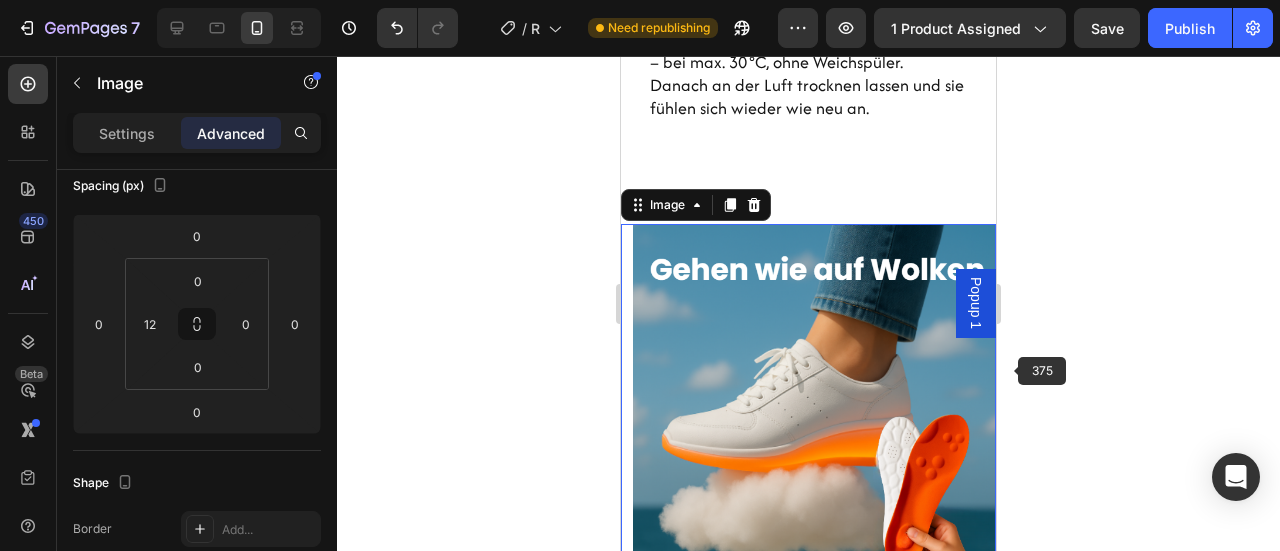 click 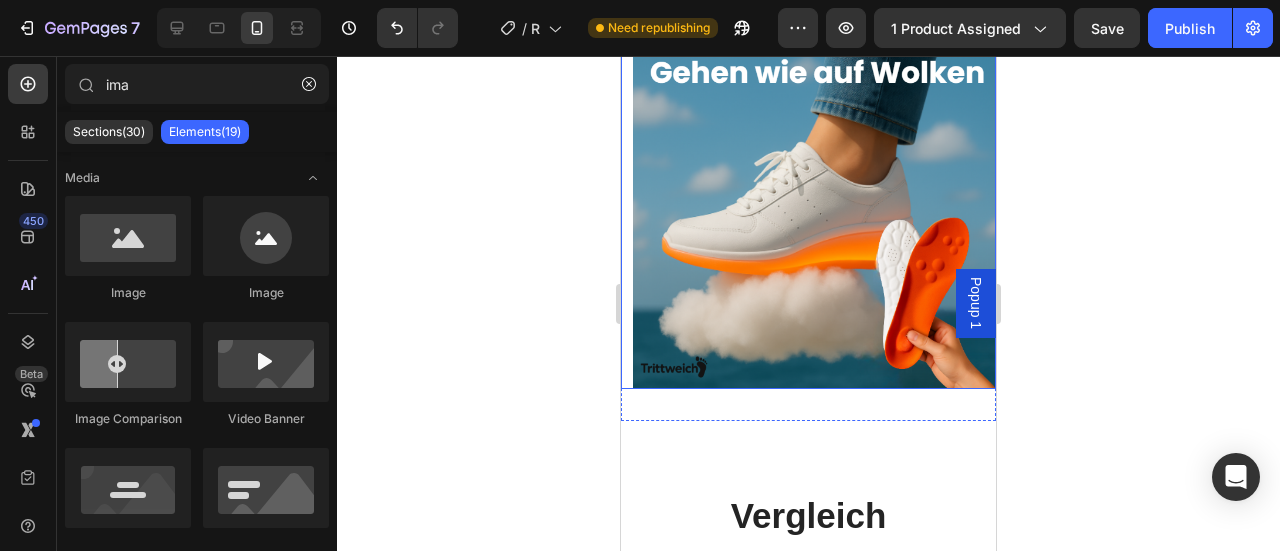 scroll, scrollTop: 5626, scrollLeft: 0, axis: vertical 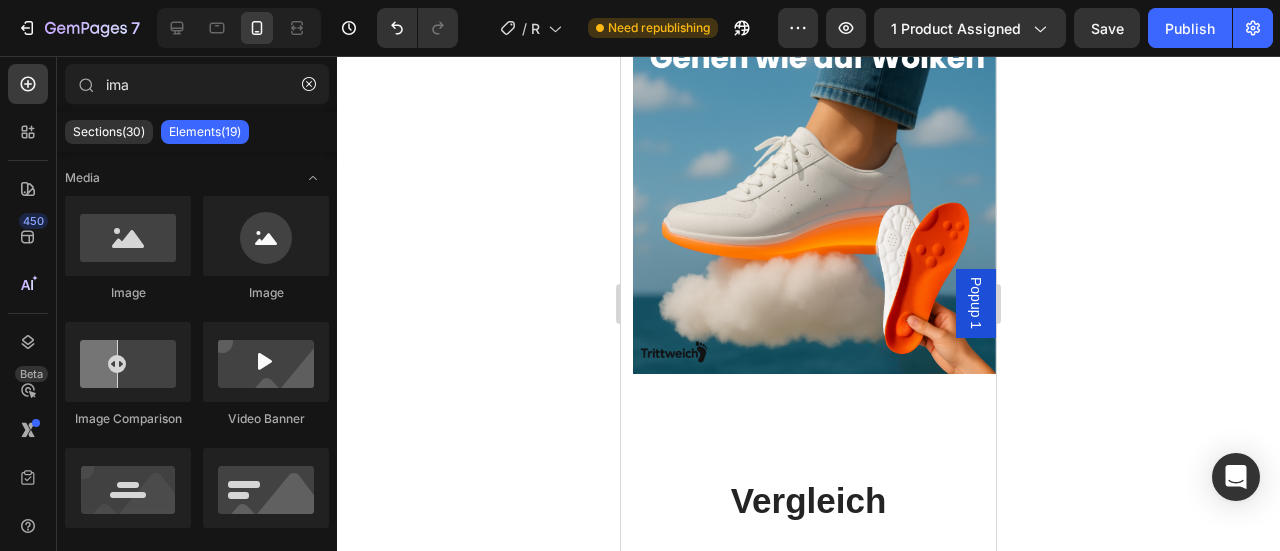 click 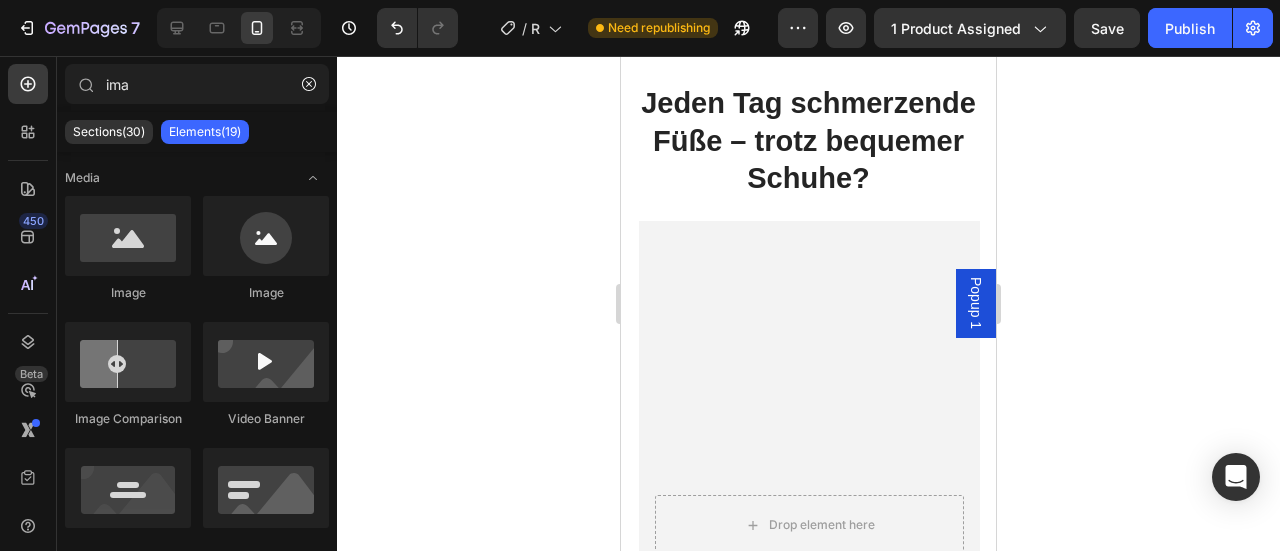 scroll, scrollTop: 2337, scrollLeft: 0, axis: vertical 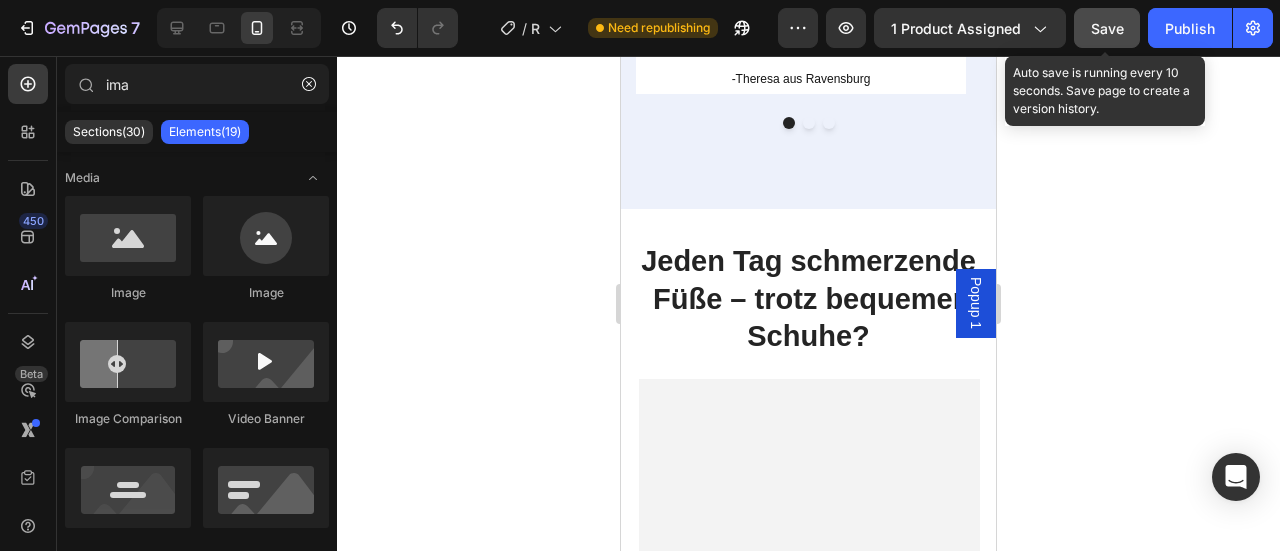 click on "Save" 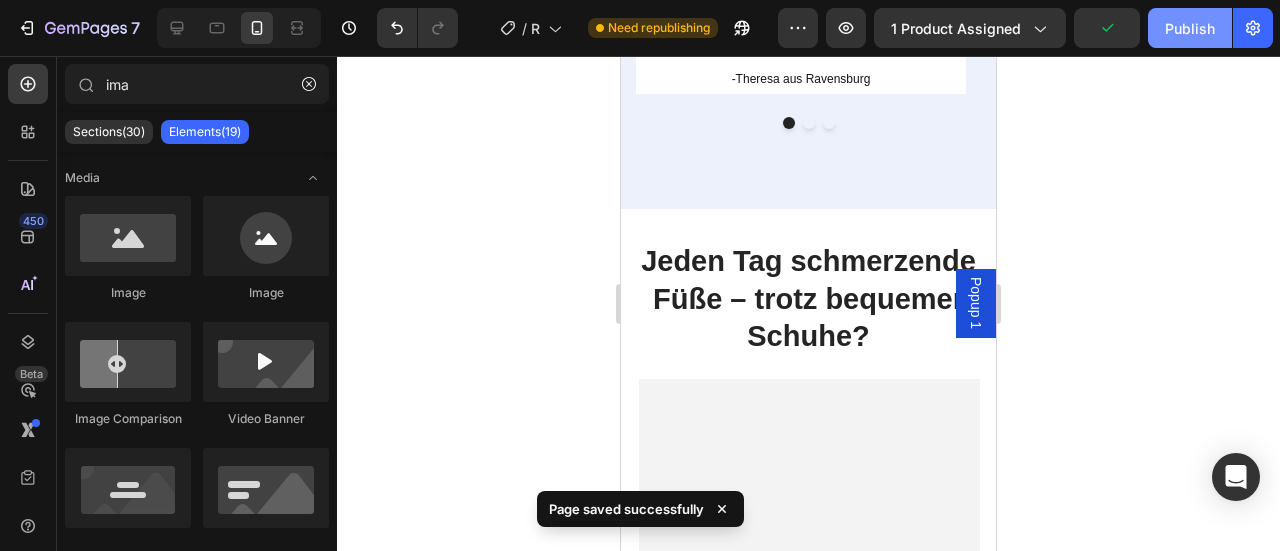 click on "Publish" at bounding box center [1190, 28] 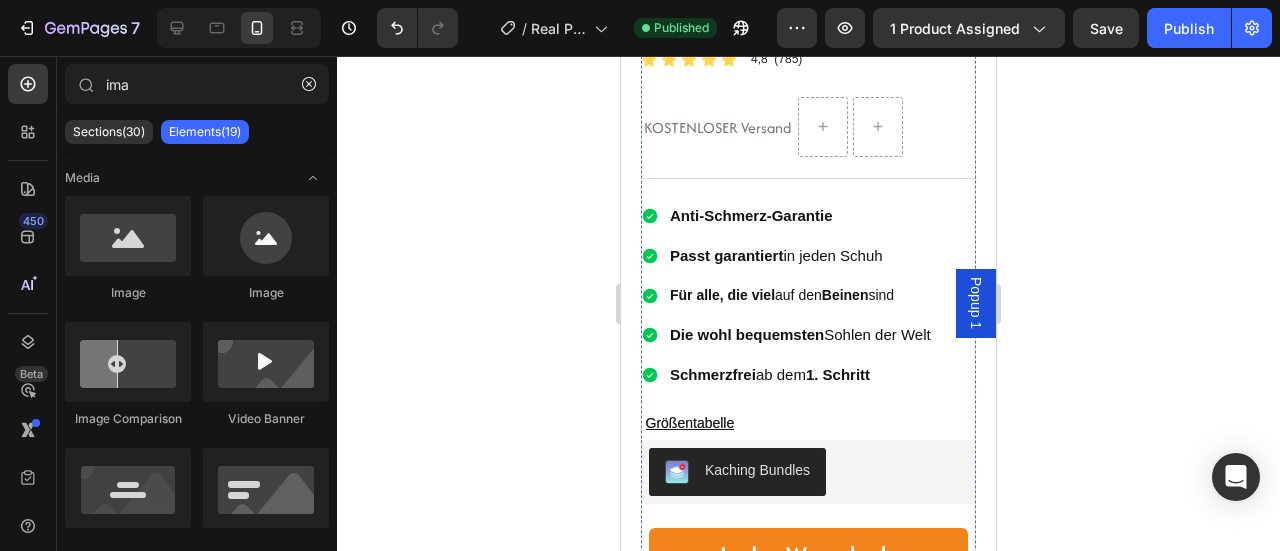 scroll, scrollTop: 928, scrollLeft: 0, axis: vertical 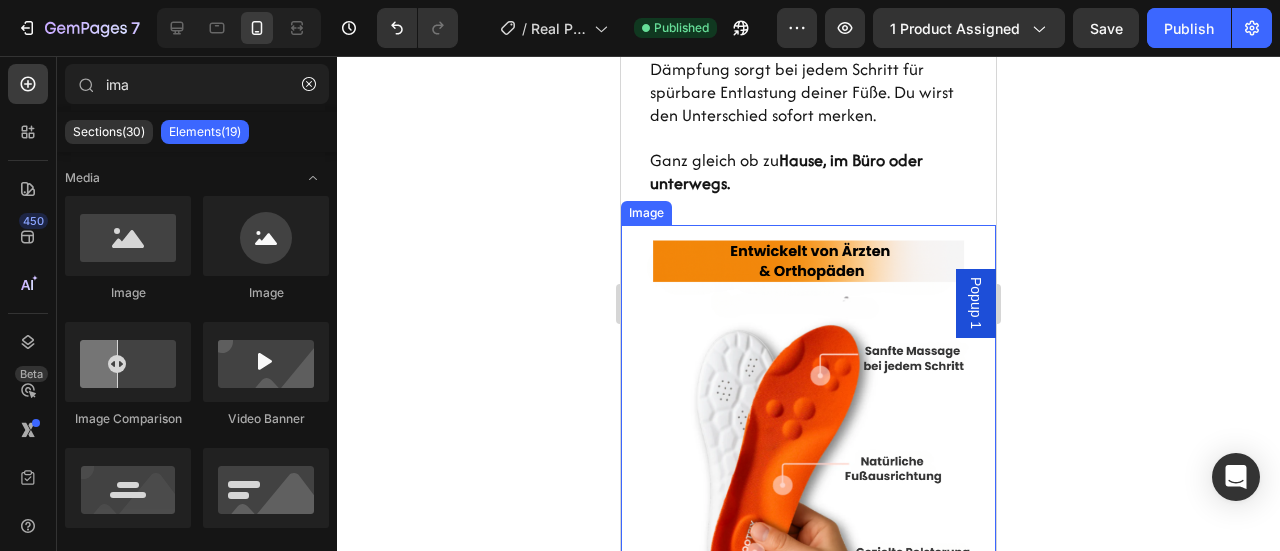 click at bounding box center (808, 411) 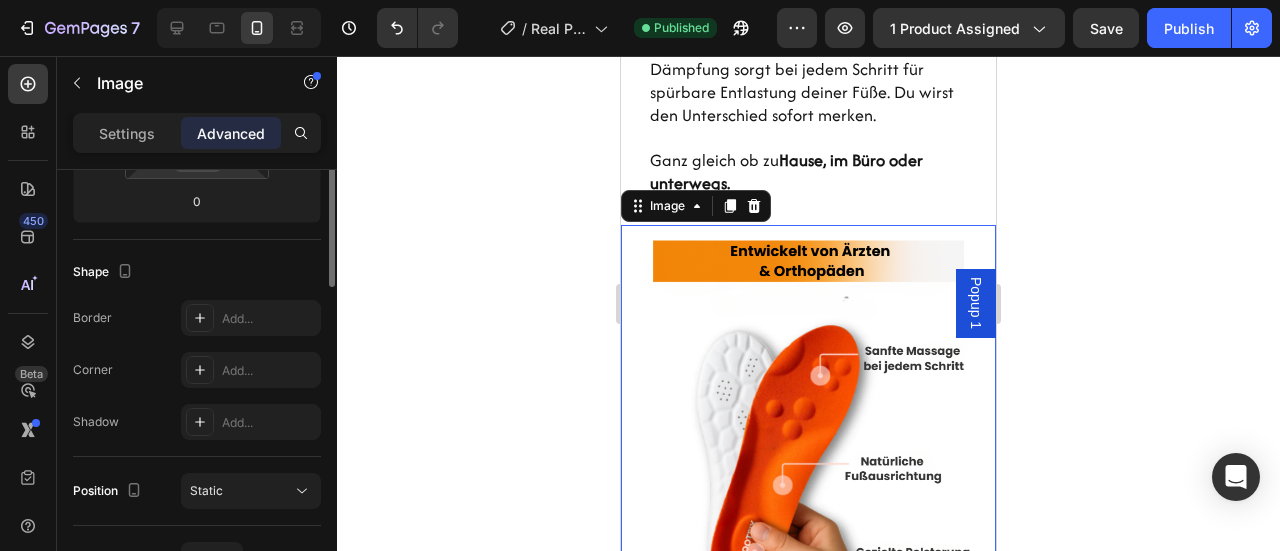 scroll, scrollTop: 445, scrollLeft: 0, axis: vertical 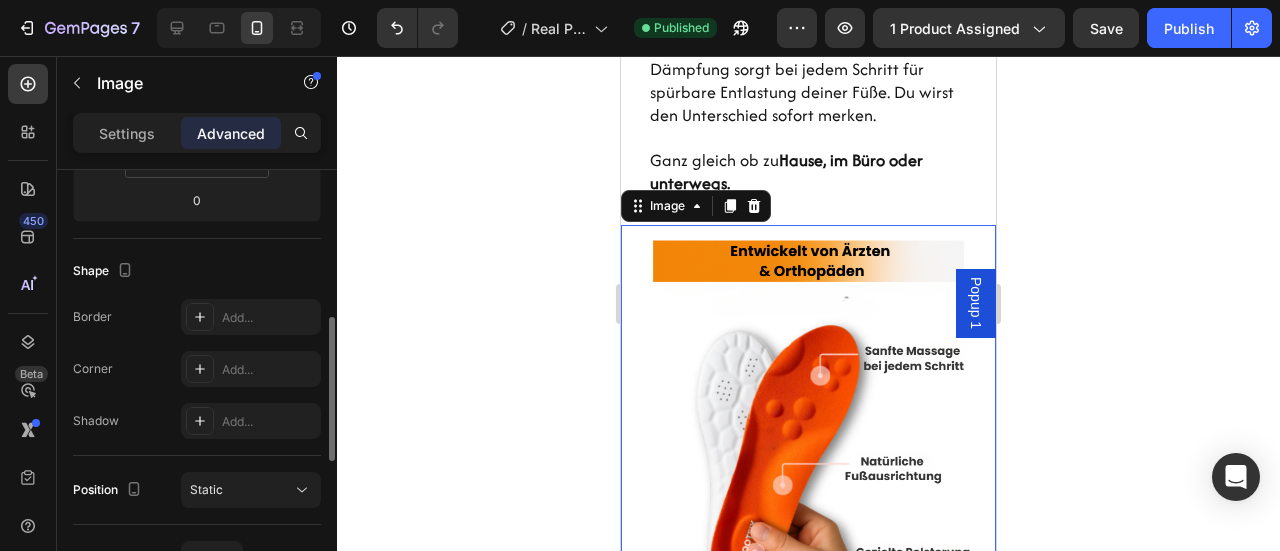 click on "Settings Advanced" at bounding box center [197, 133] 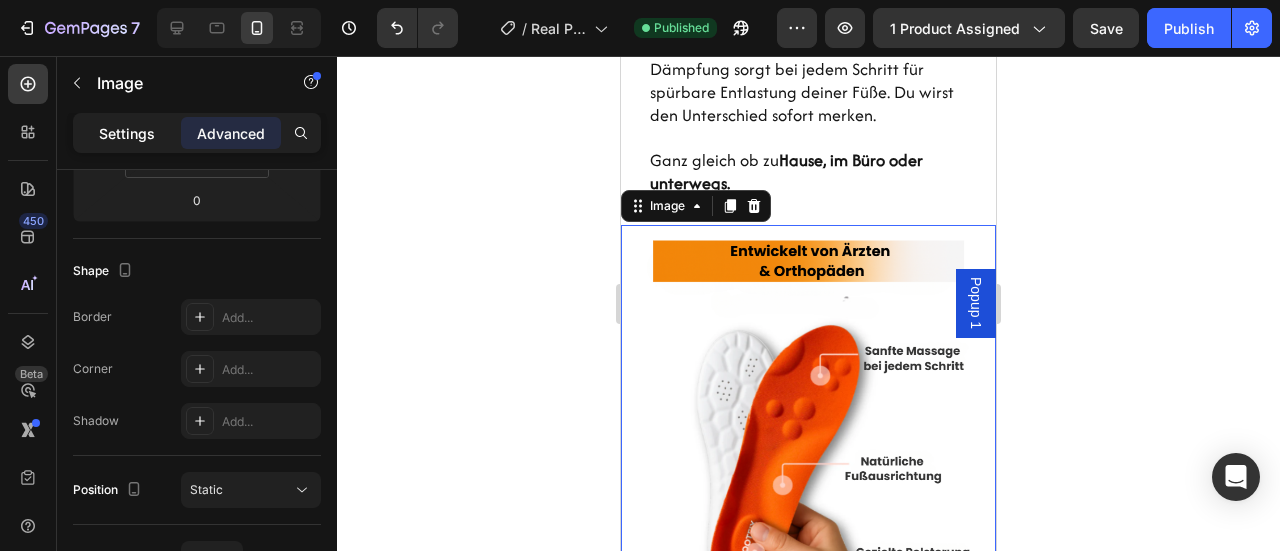 click on "Settings" at bounding box center [127, 133] 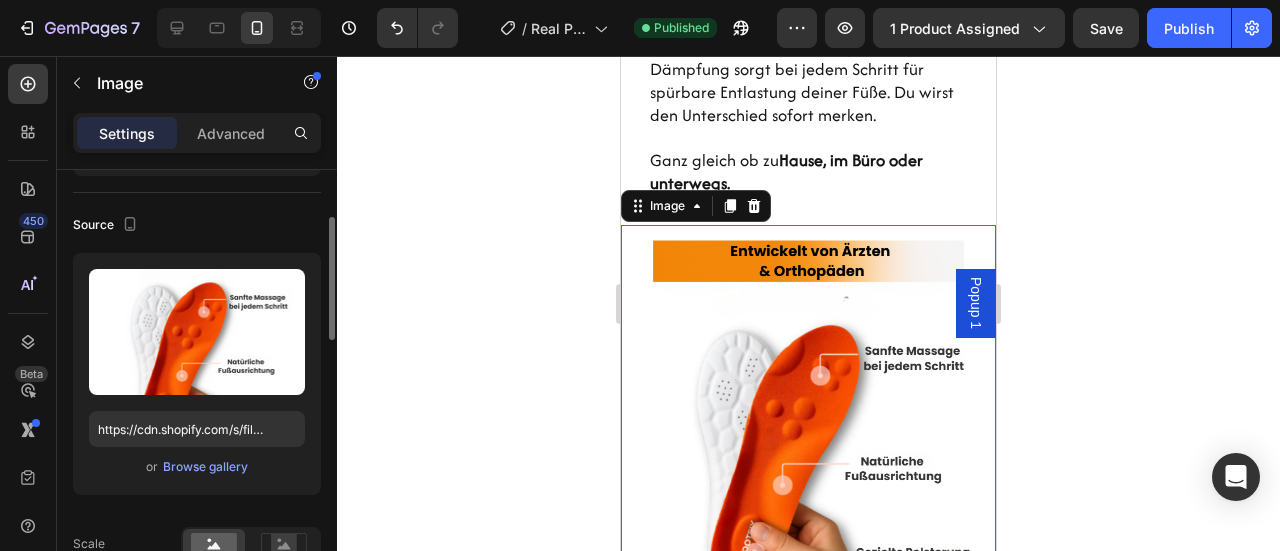 scroll, scrollTop: 130, scrollLeft: 0, axis: vertical 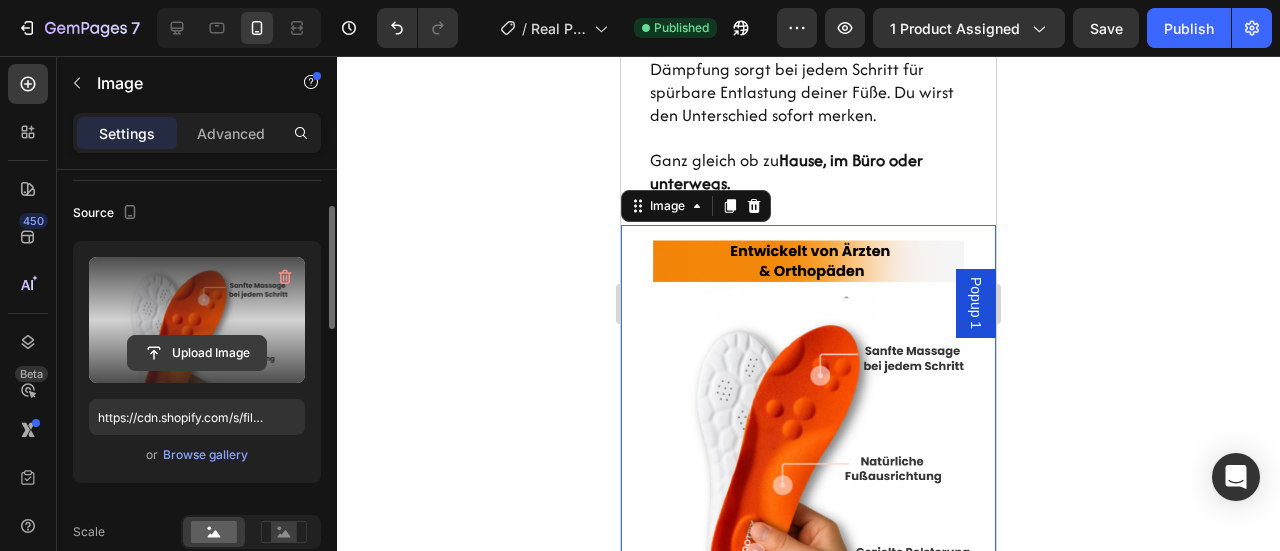click 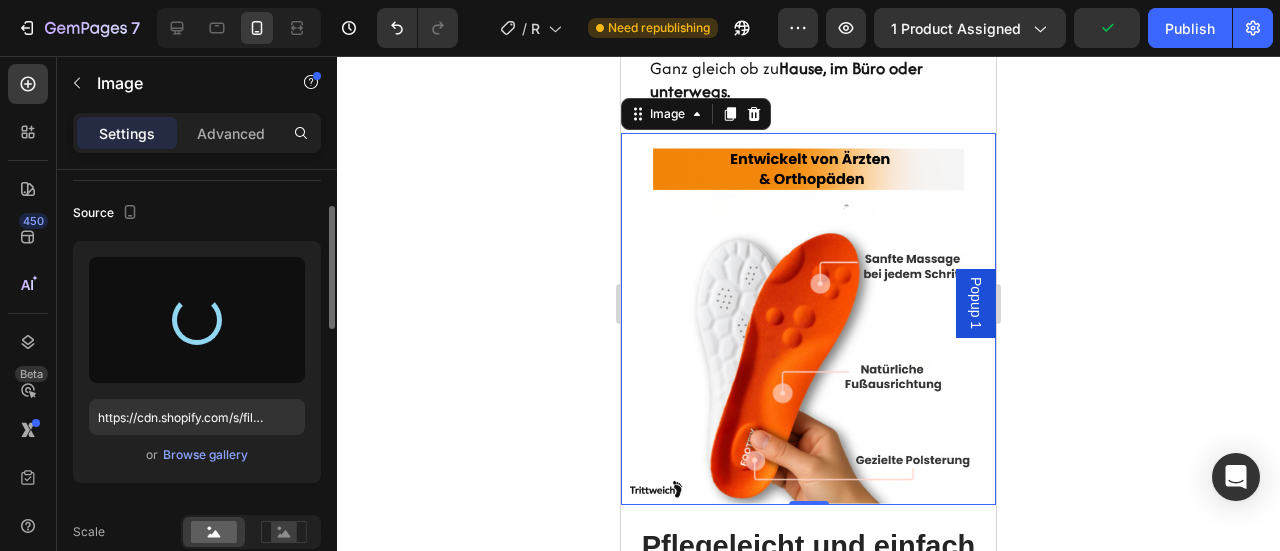 scroll, scrollTop: 4820, scrollLeft: 0, axis: vertical 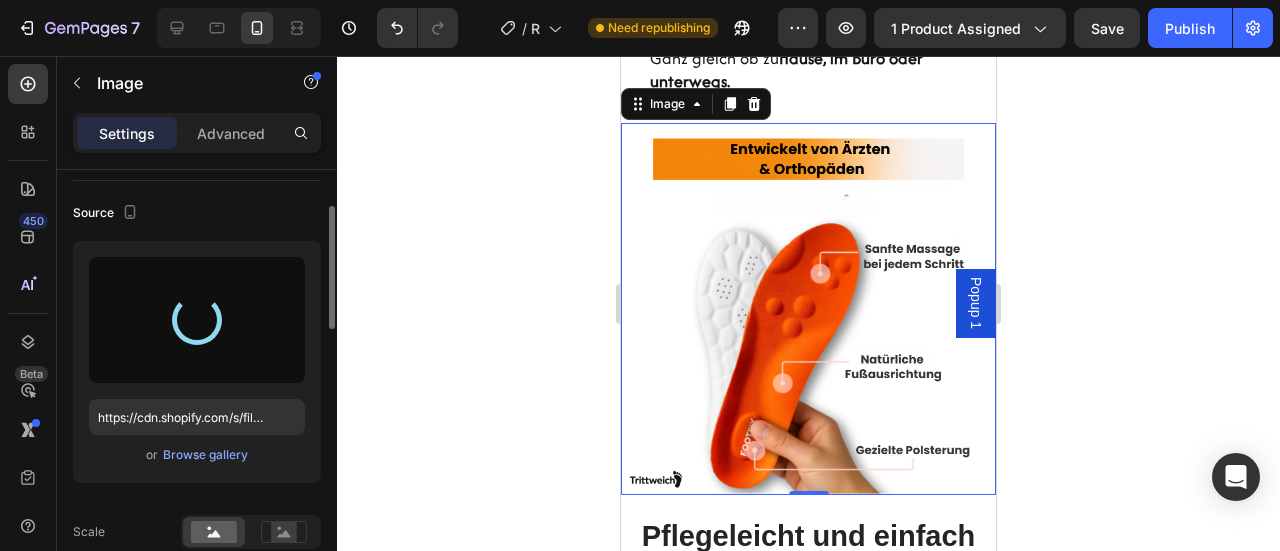 type on "https://cdn.shopify.com/s/files/1/0947/2668/5019/files/gempages_574705782210167583-187a147e-56ba-4b9b-ba16-883b316b38ab.png" 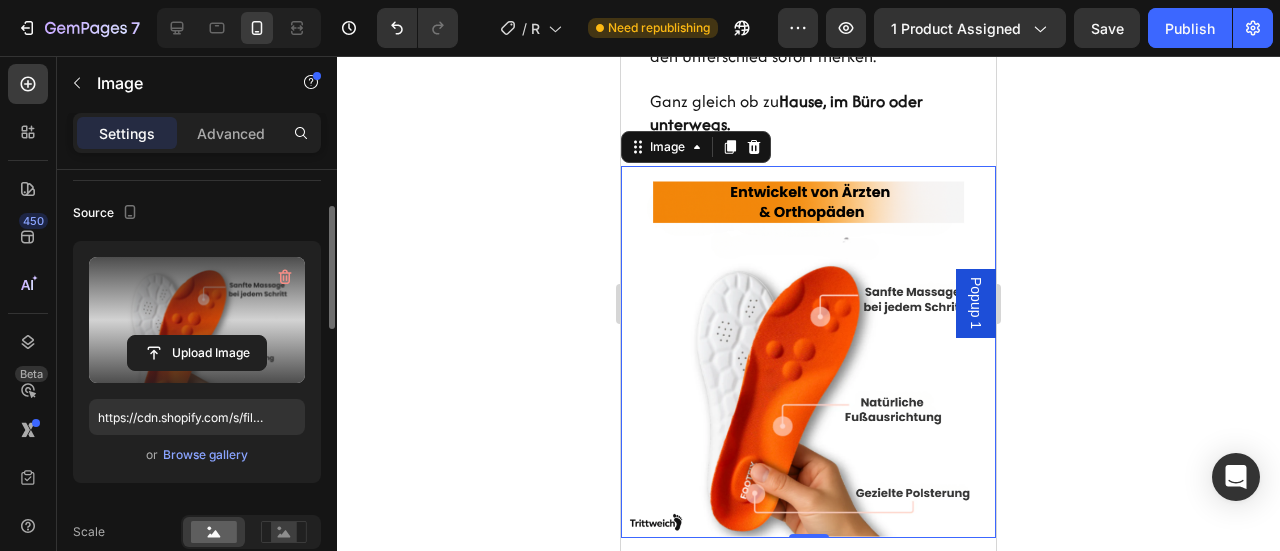 scroll, scrollTop: 4778, scrollLeft: 0, axis: vertical 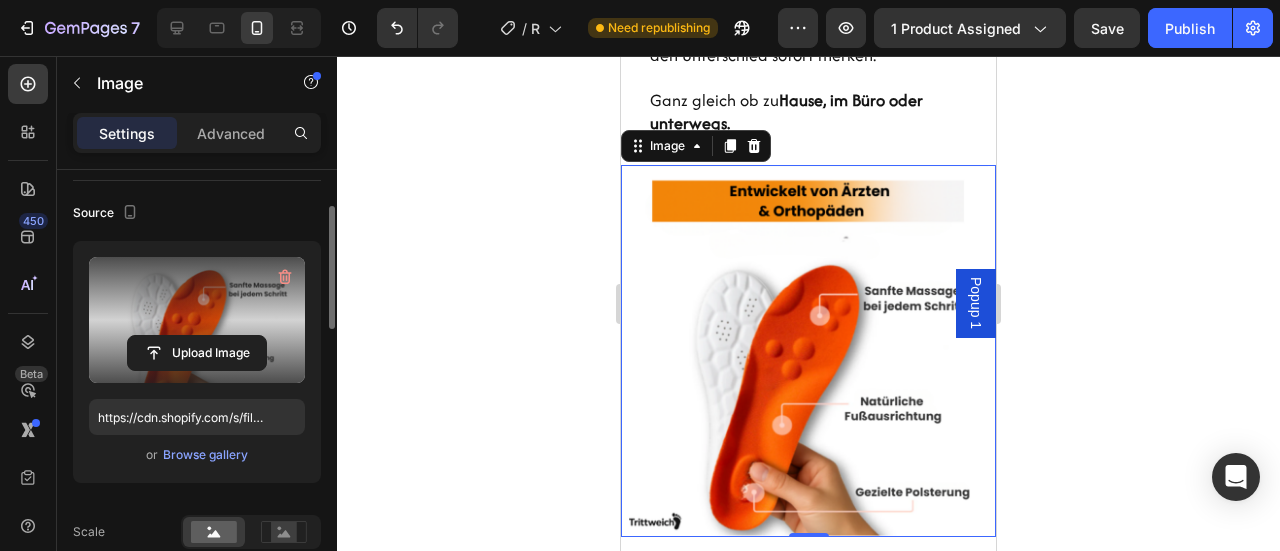 click 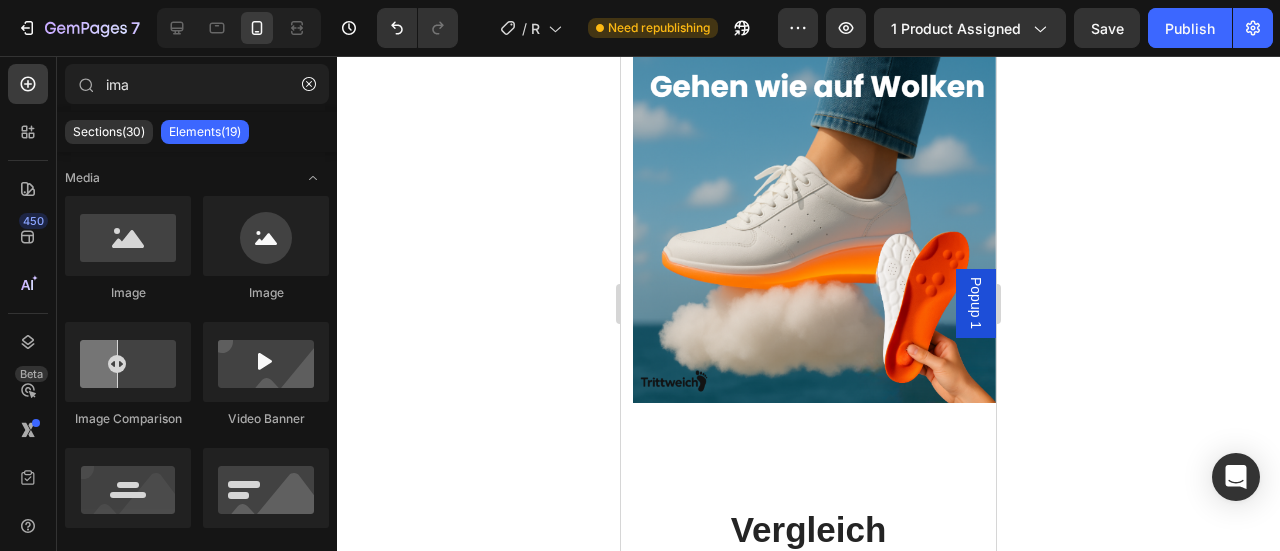scroll, scrollTop: 5527, scrollLeft: 0, axis: vertical 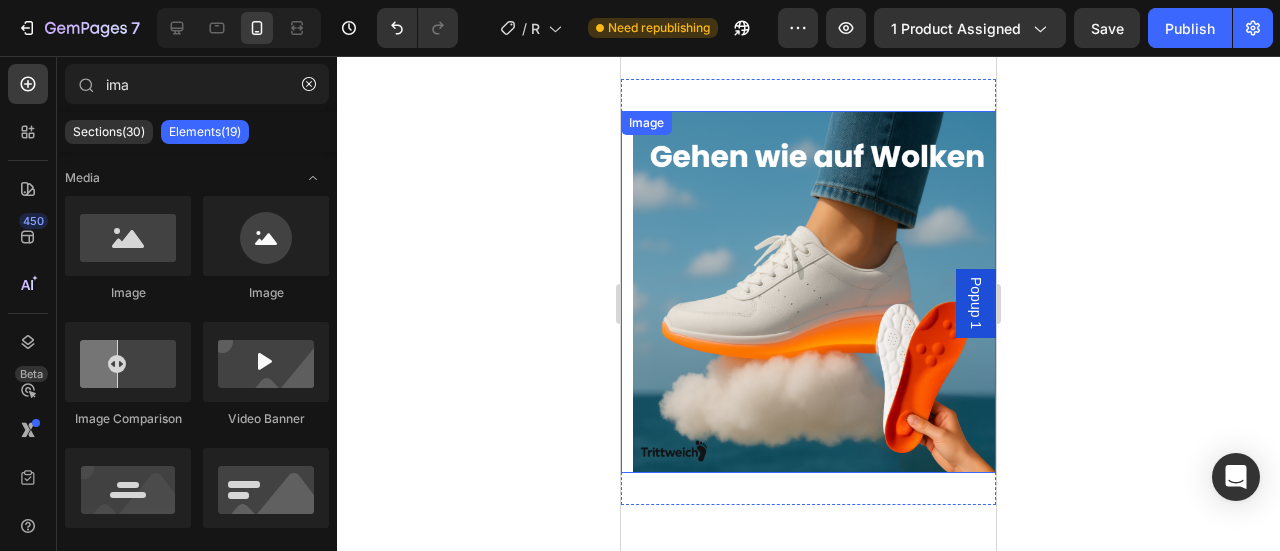 click at bounding box center [814, 291] 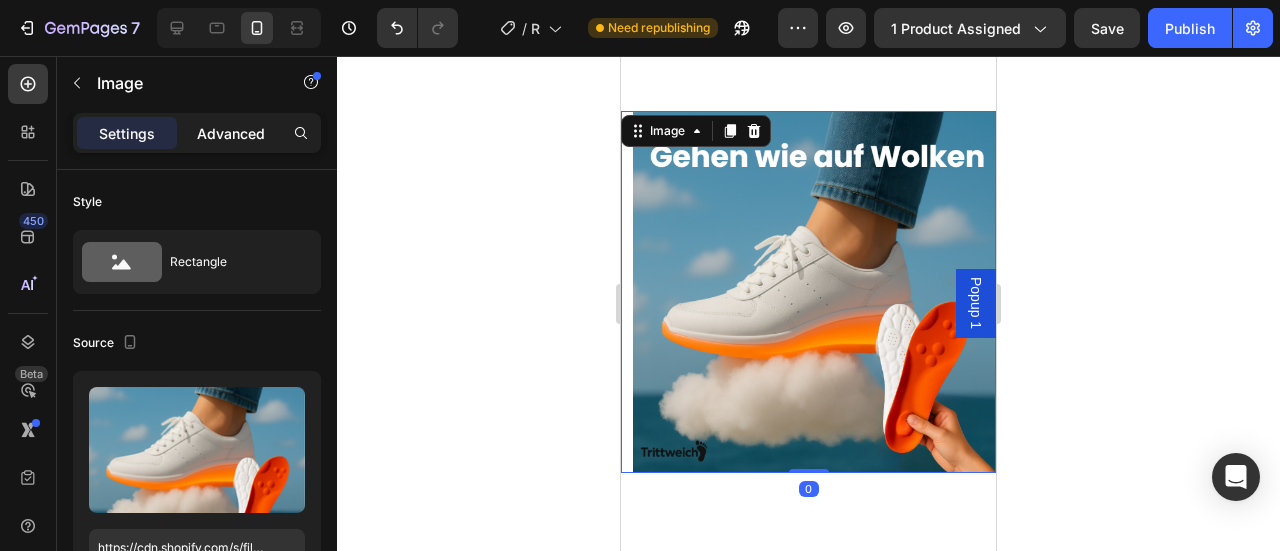 click on "Advanced" 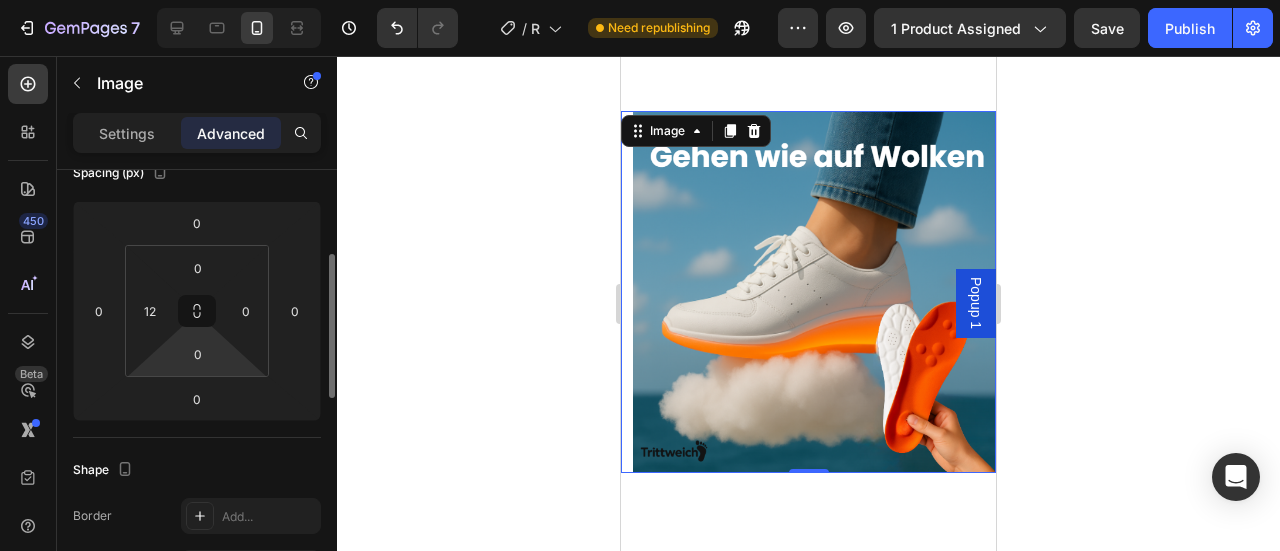 scroll, scrollTop: 248, scrollLeft: 0, axis: vertical 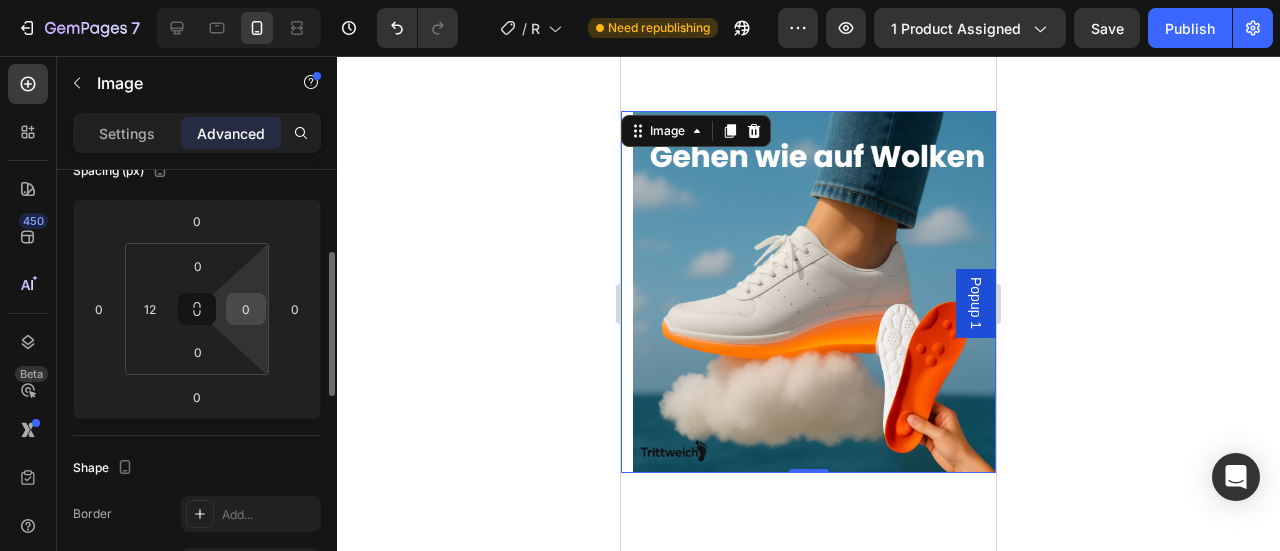 click on "0" at bounding box center [246, 309] 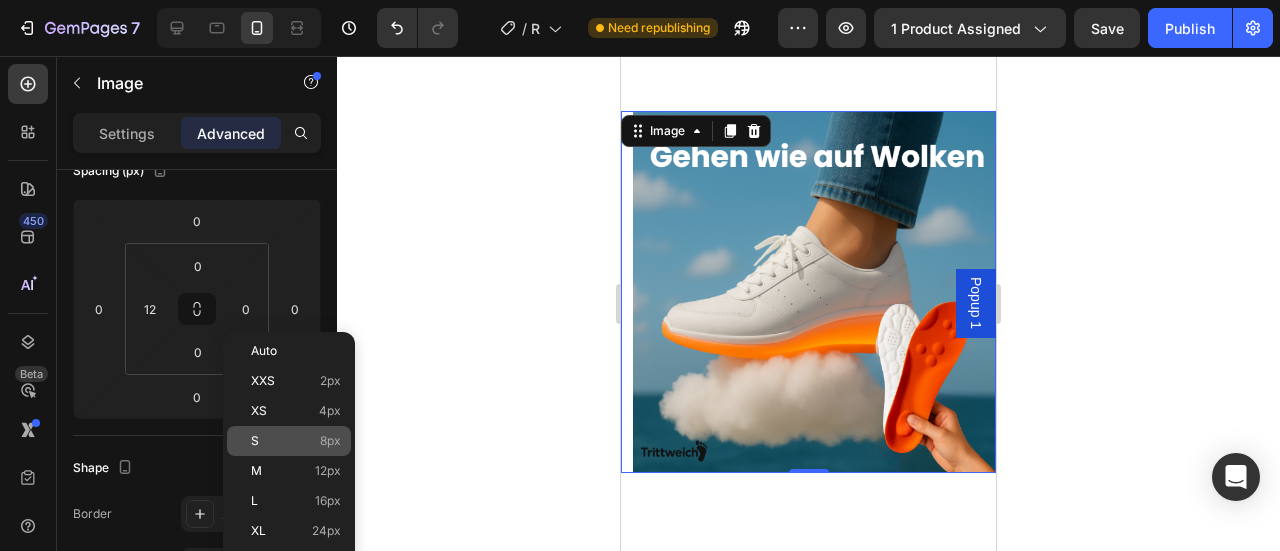 click on "S 8px" 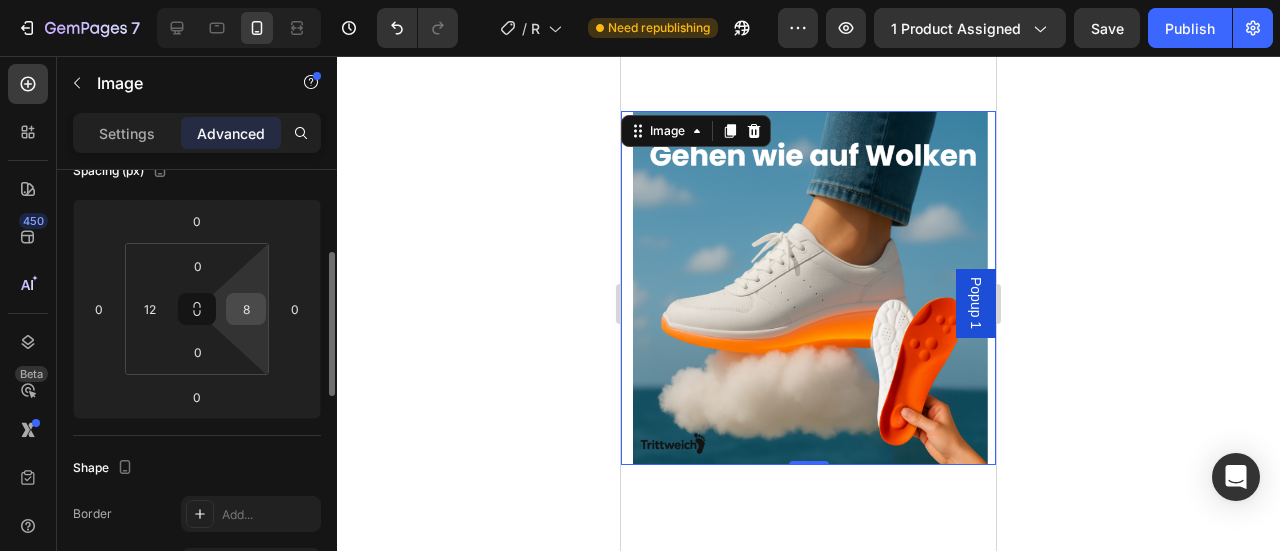 click on "8" at bounding box center [246, 309] 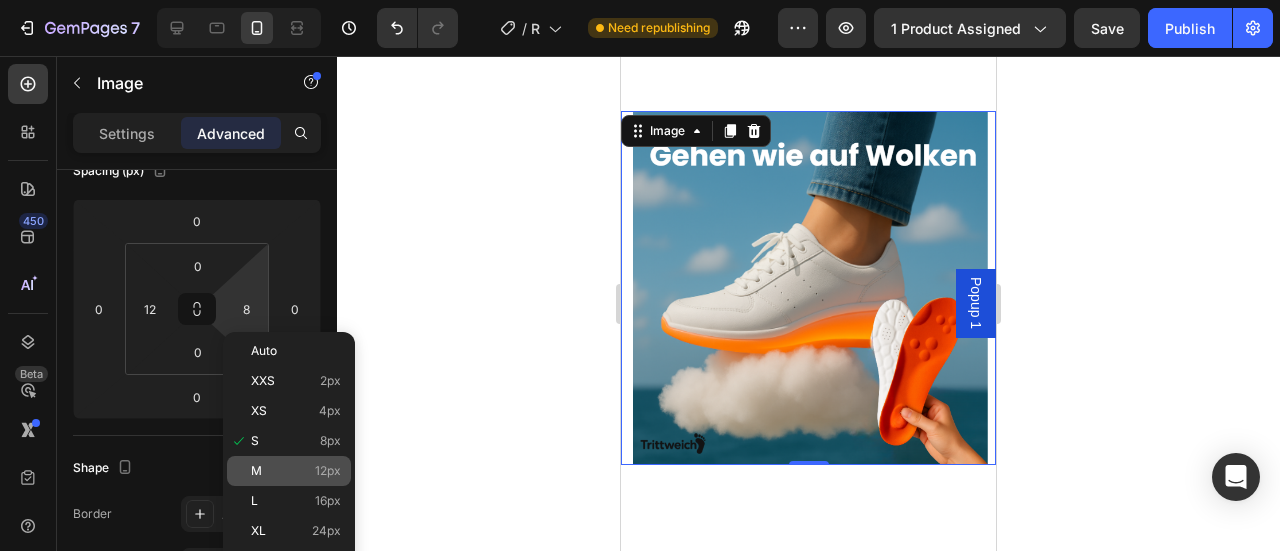 click on "M 12px" 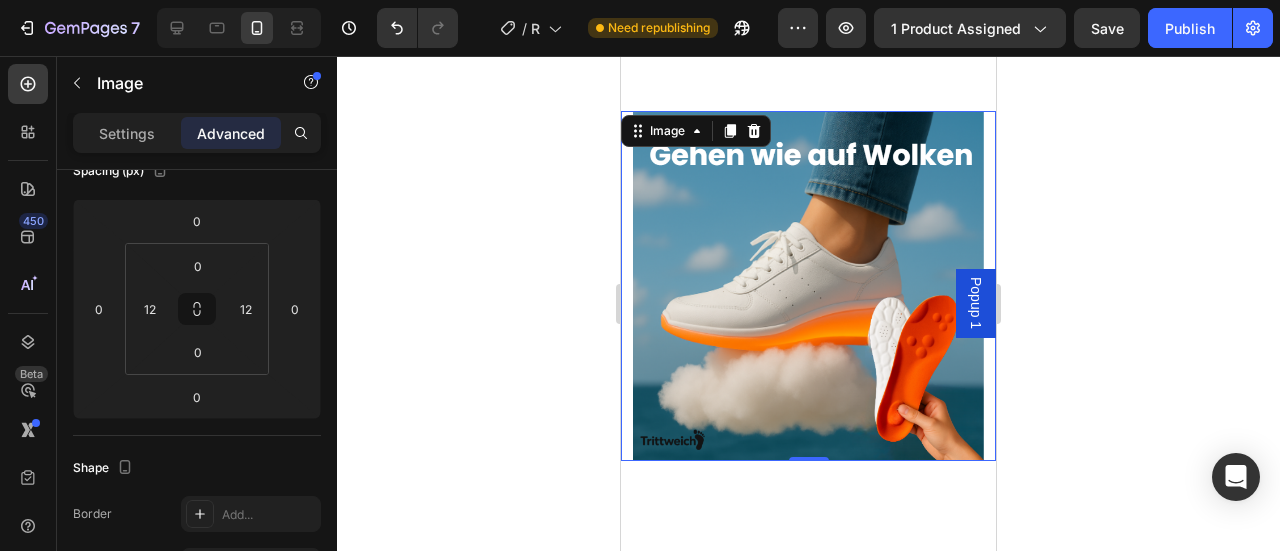 click 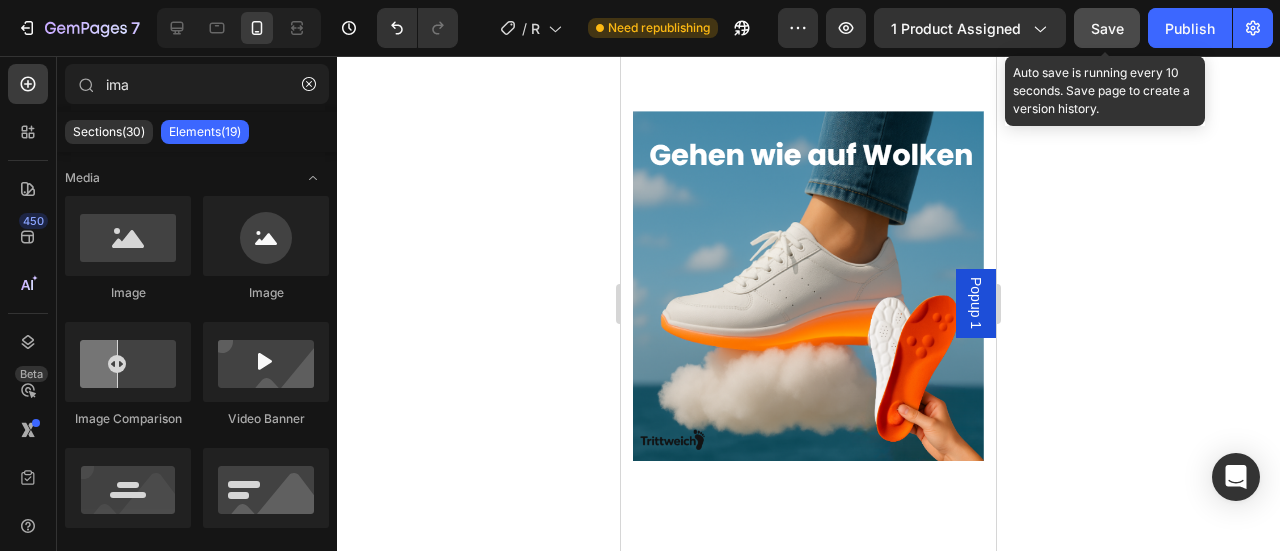 click on "Save" 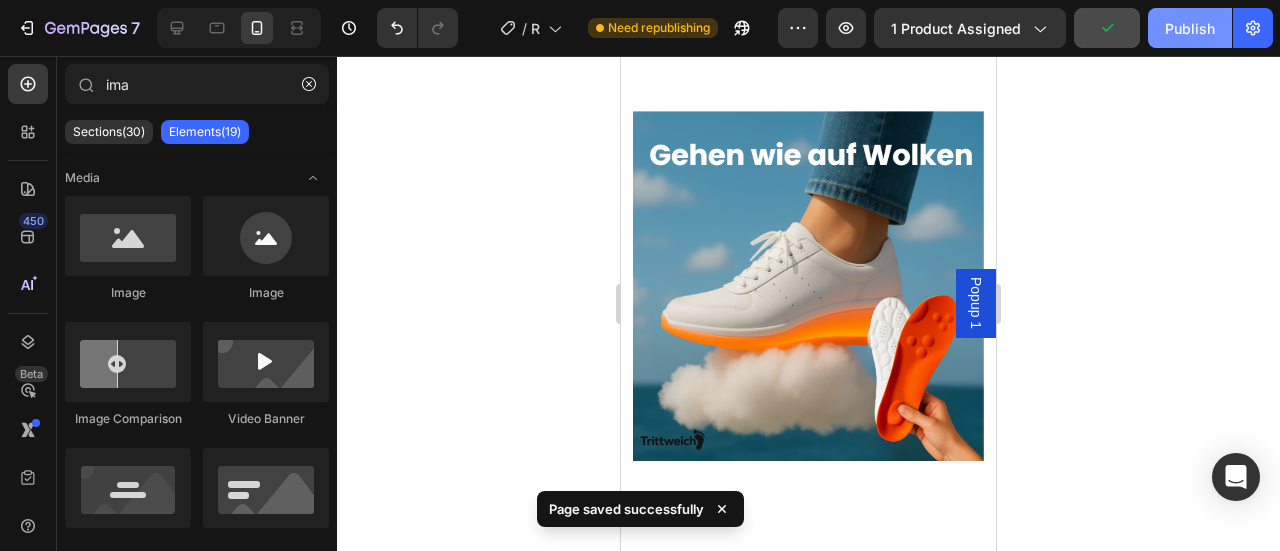 click on "Publish" 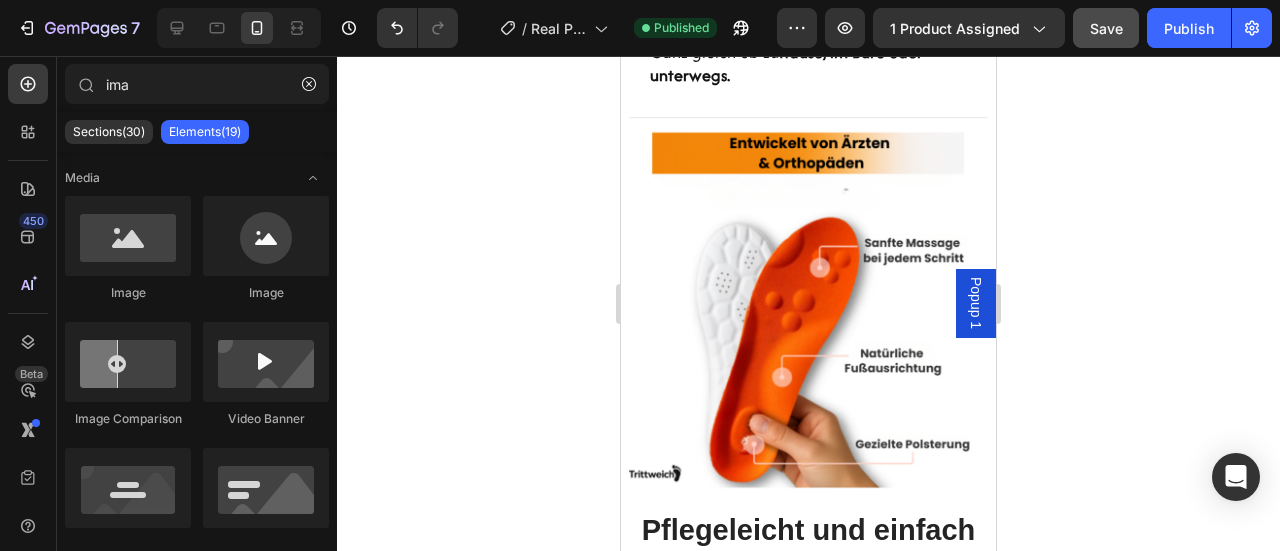 scroll, scrollTop: 4825, scrollLeft: 0, axis: vertical 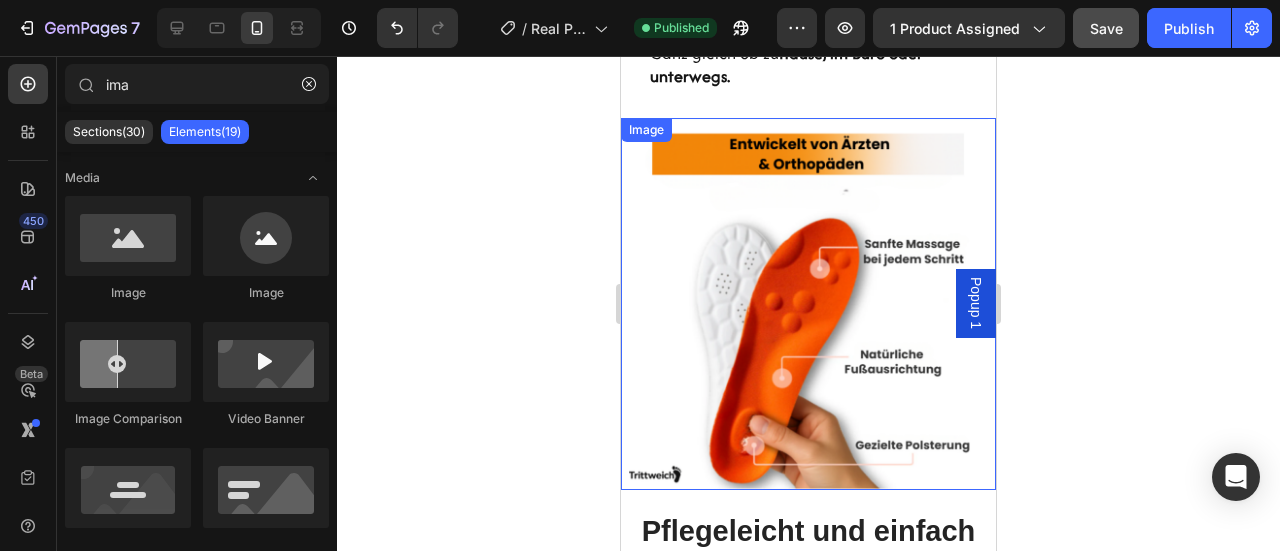 click at bounding box center (808, 304) 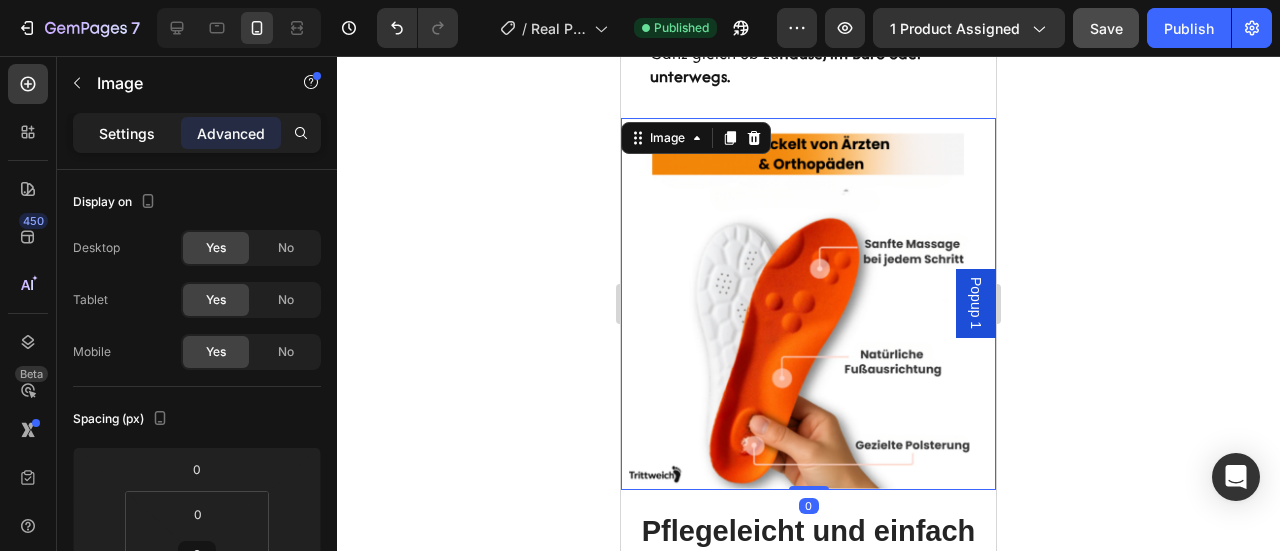 click on "Settings" at bounding box center (127, 133) 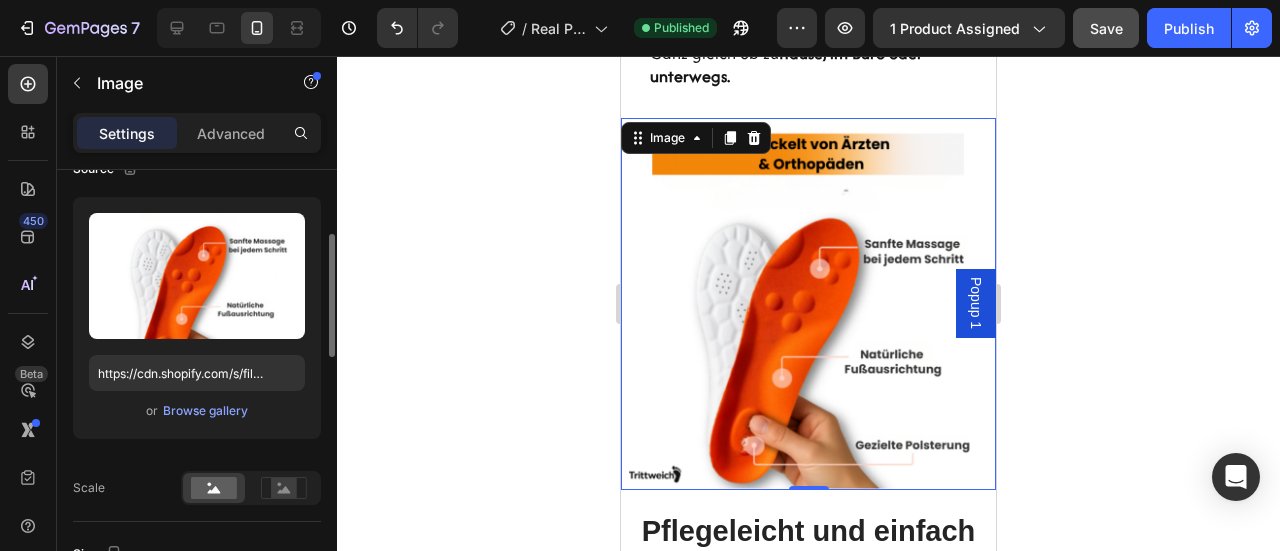 scroll, scrollTop: 186, scrollLeft: 0, axis: vertical 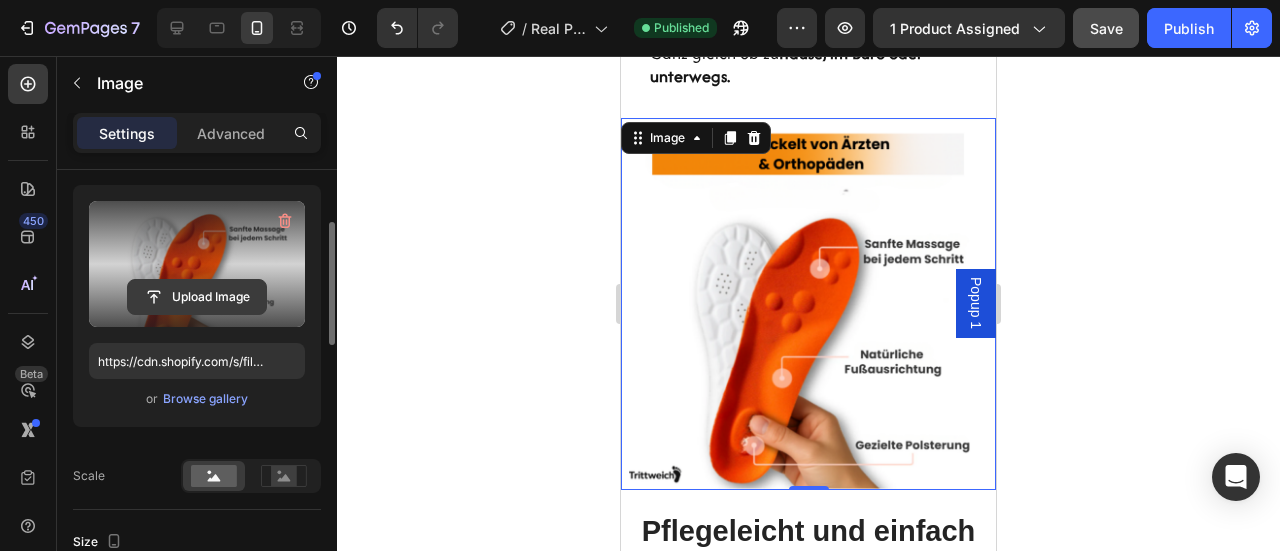 click 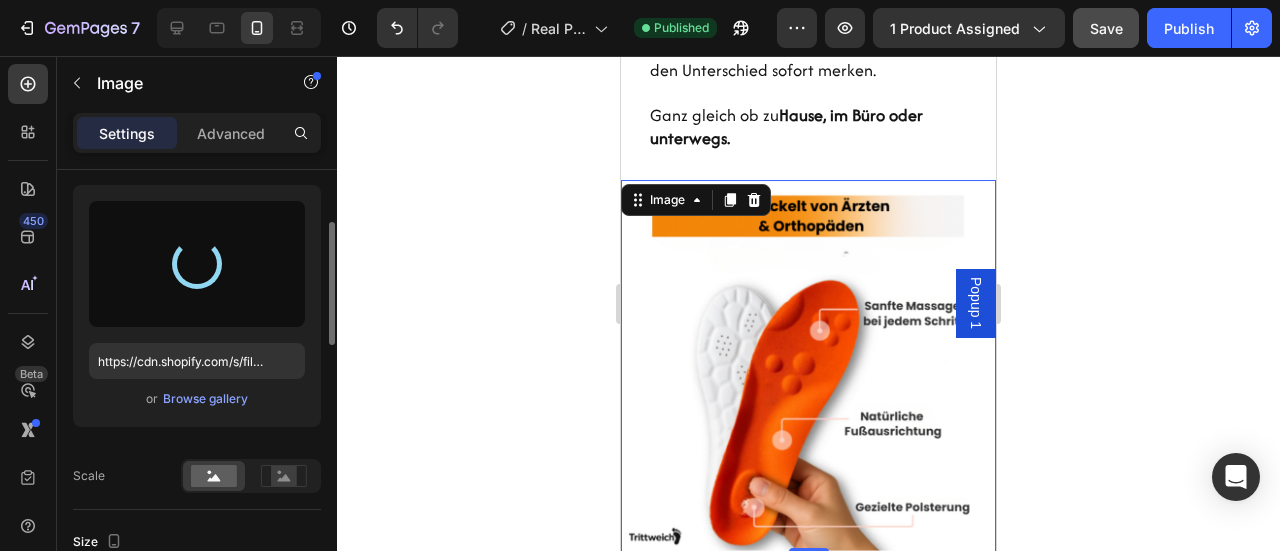 scroll, scrollTop: 4759, scrollLeft: 0, axis: vertical 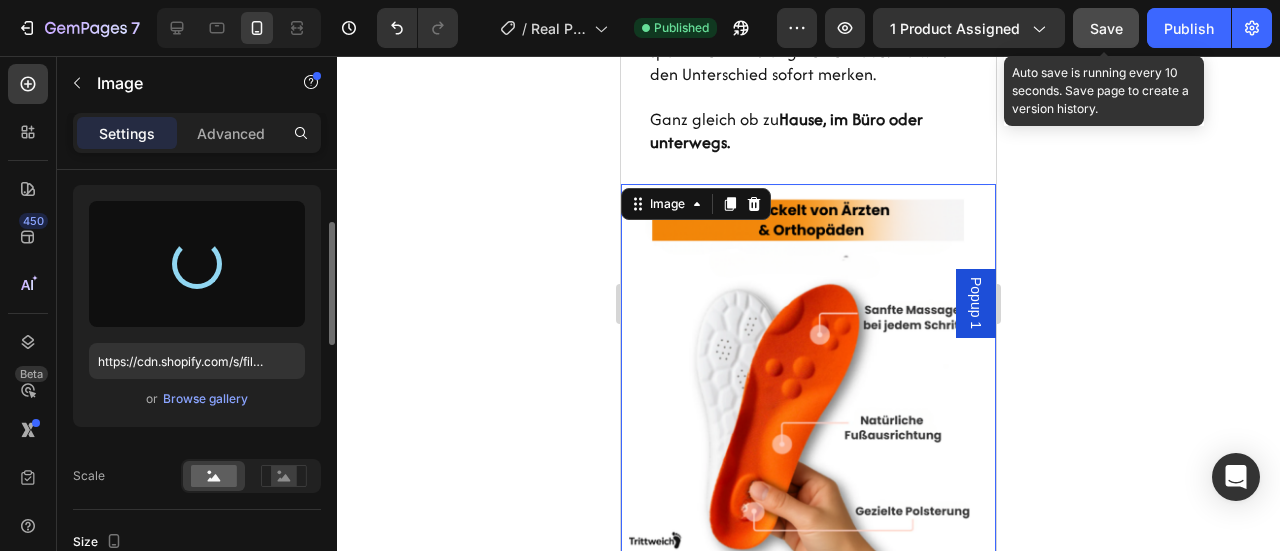 type on "https://cdn.shopify.com/s/files/1/0947/2668/5019/files/gempages_574705782210167583-1ab38846-cbbc-4def-94f0-f7f2e6e269e1.png" 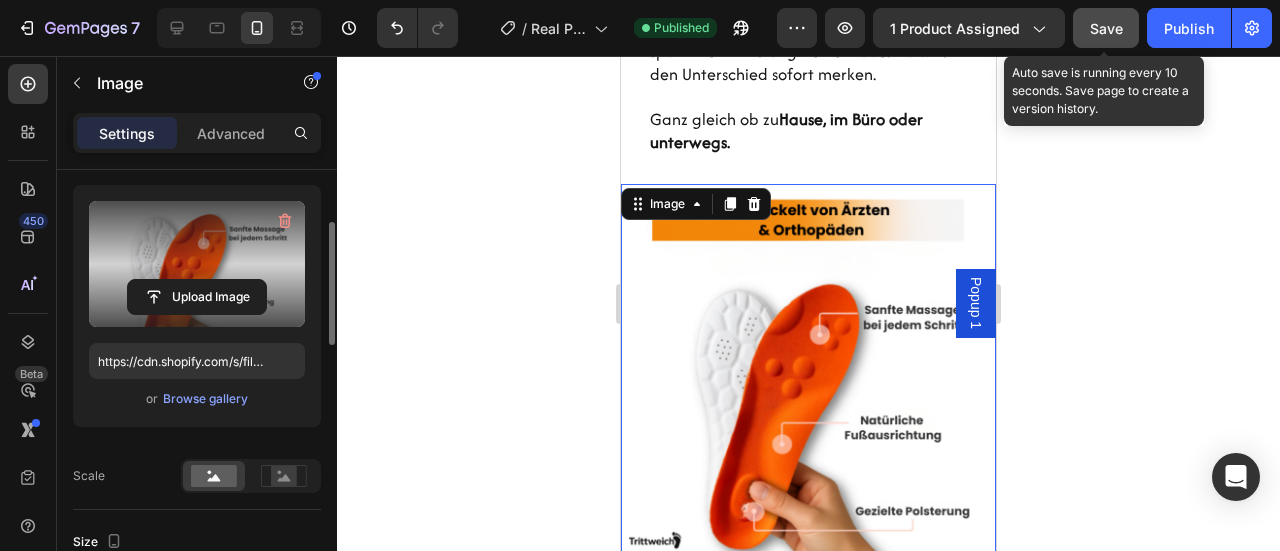 click on "Save" at bounding box center (1106, 28) 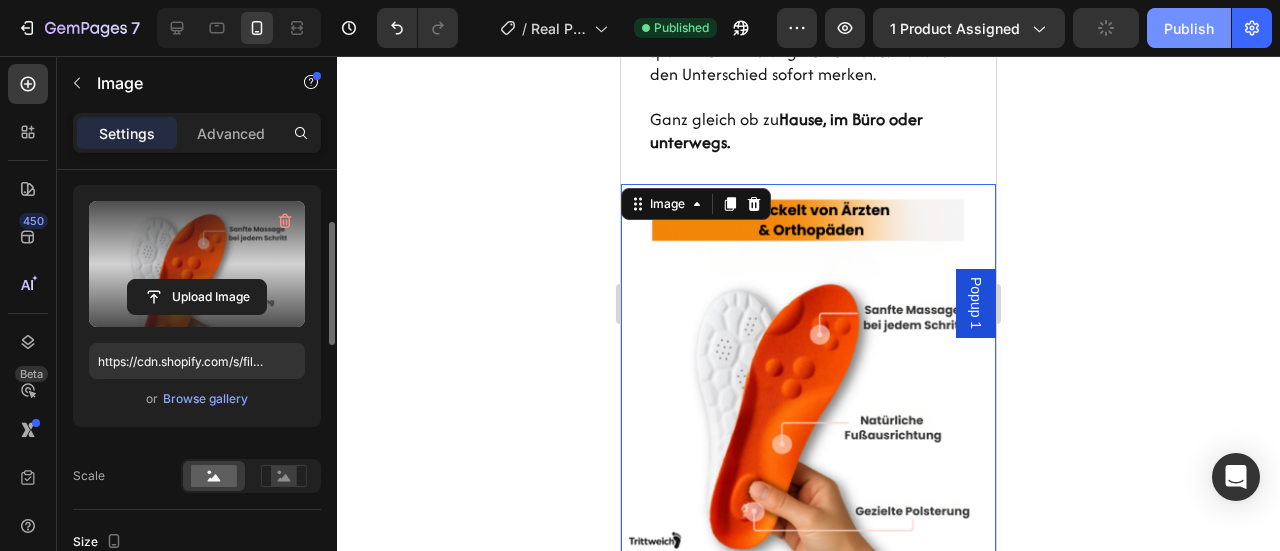 click on "Publish" at bounding box center (1189, 28) 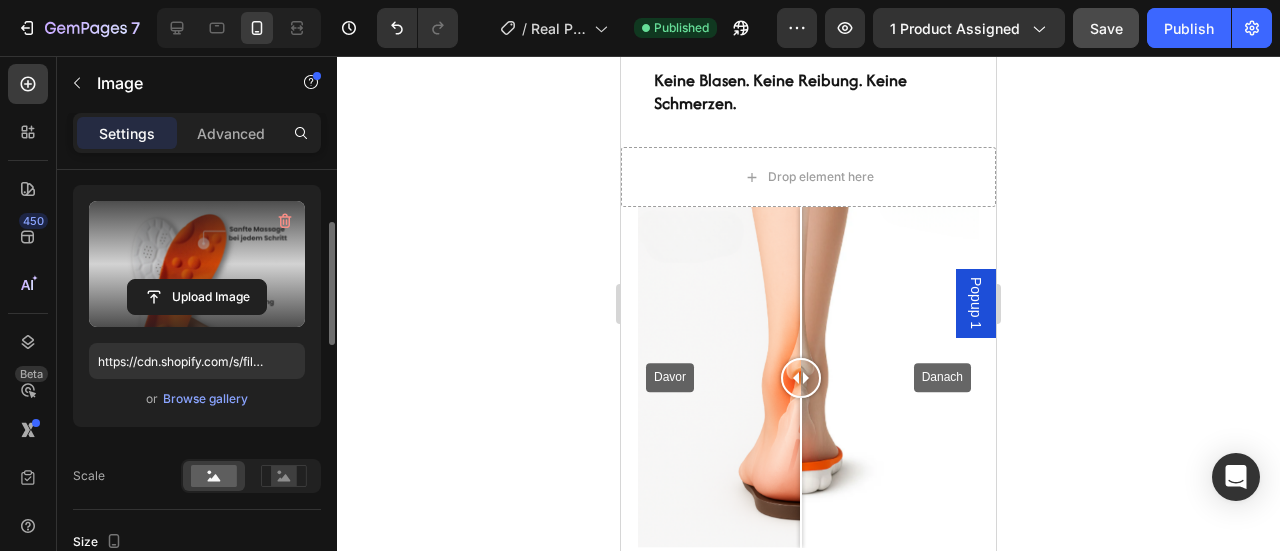 scroll, scrollTop: 3433, scrollLeft: 0, axis: vertical 